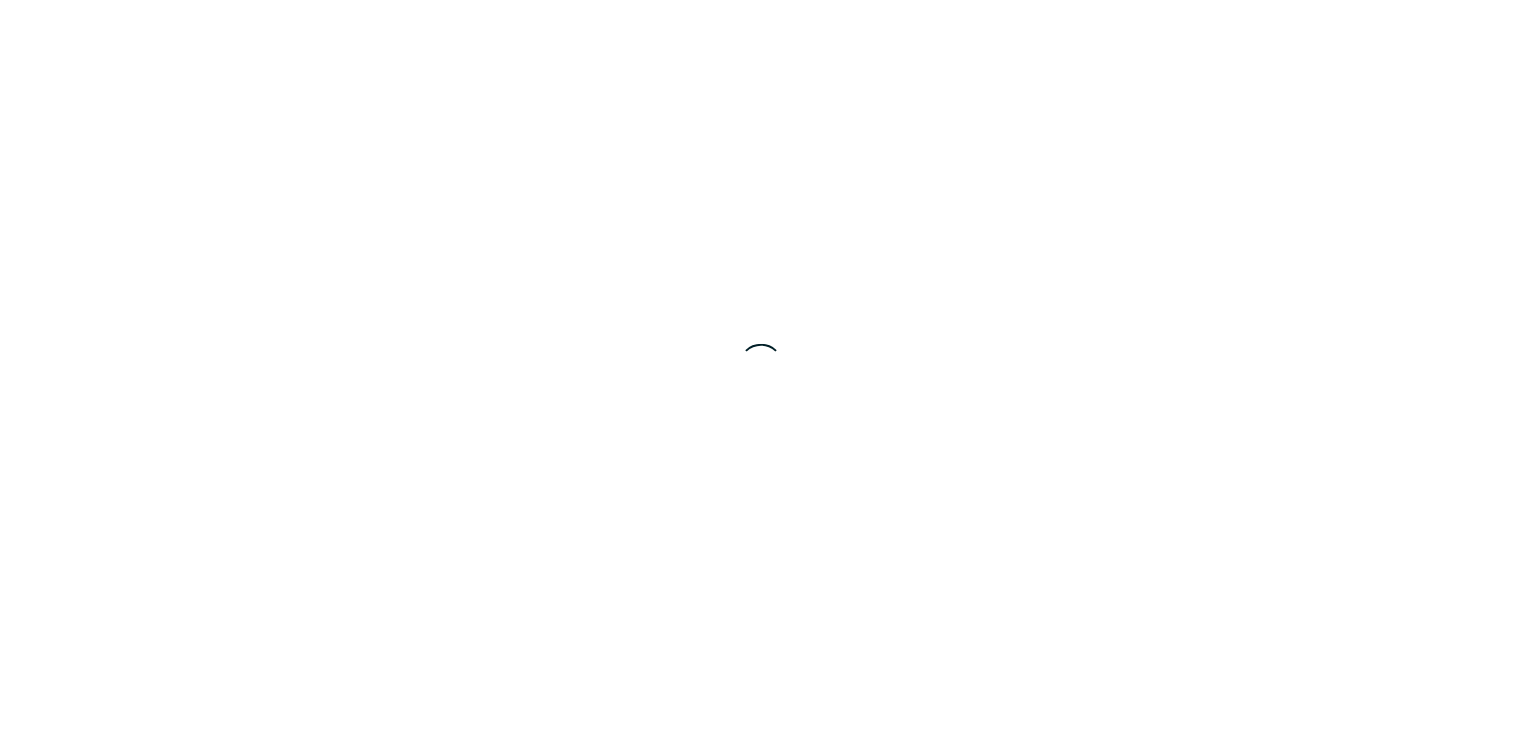 scroll, scrollTop: 0, scrollLeft: 0, axis: both 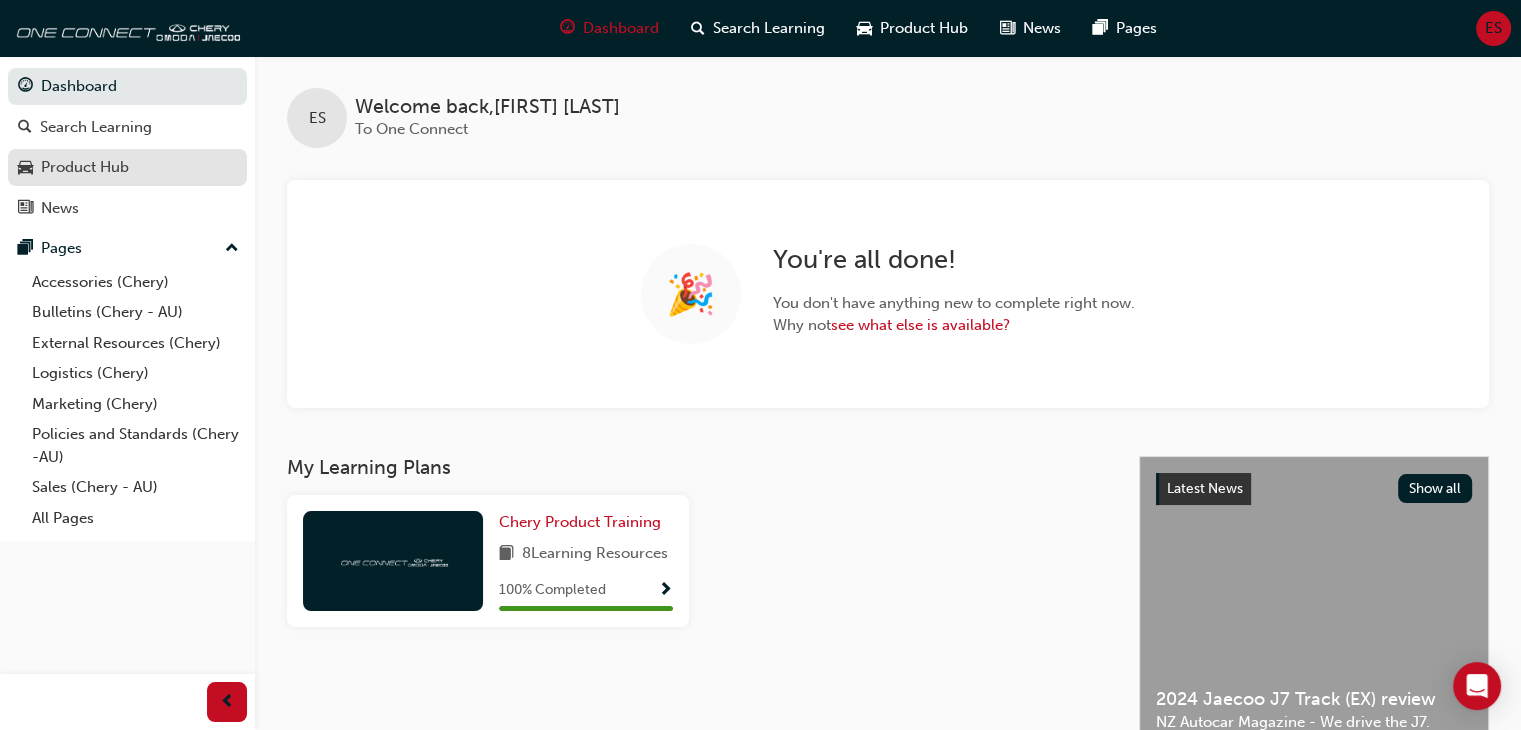 click on "Product Hub" at bounding box center [85, 167] 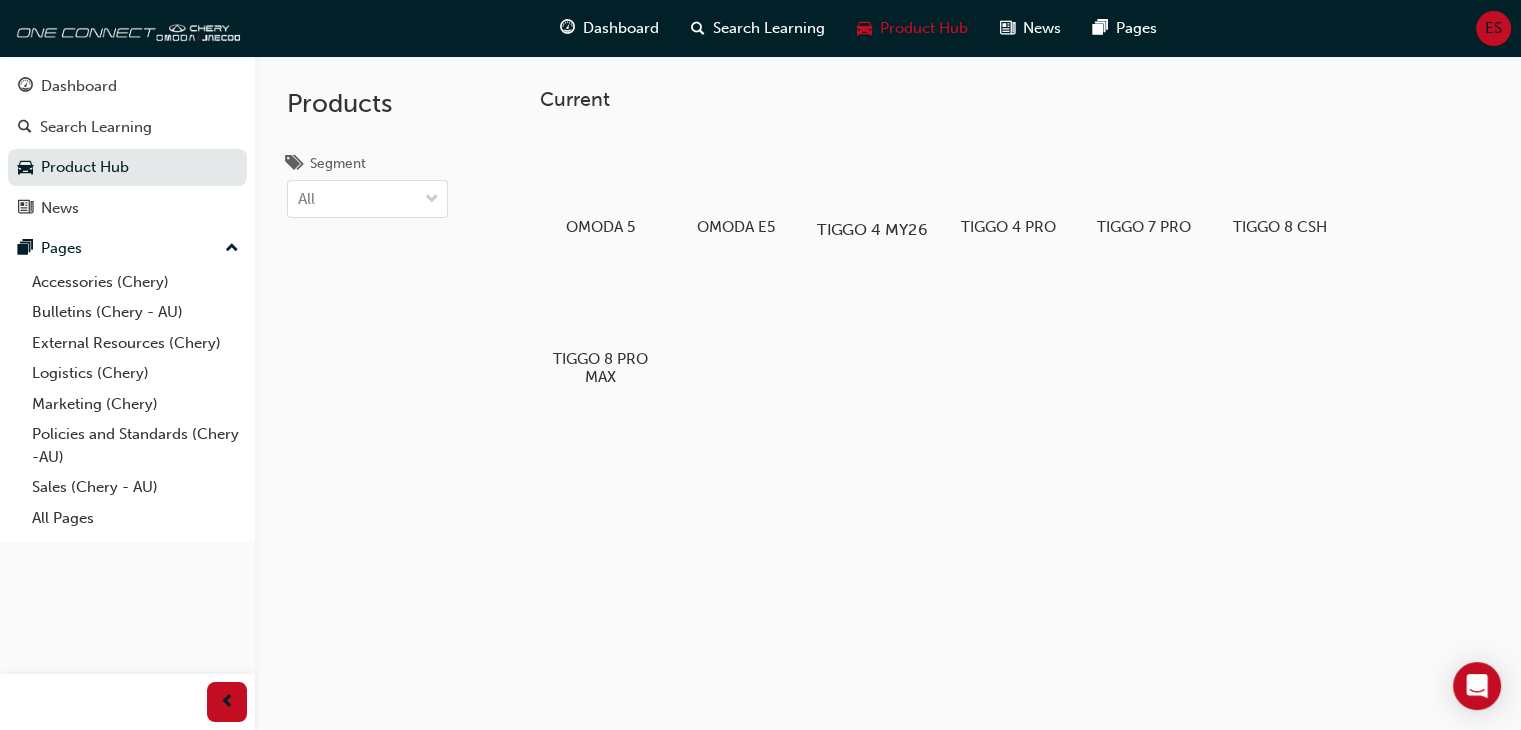click at bounding box center (872, 172) 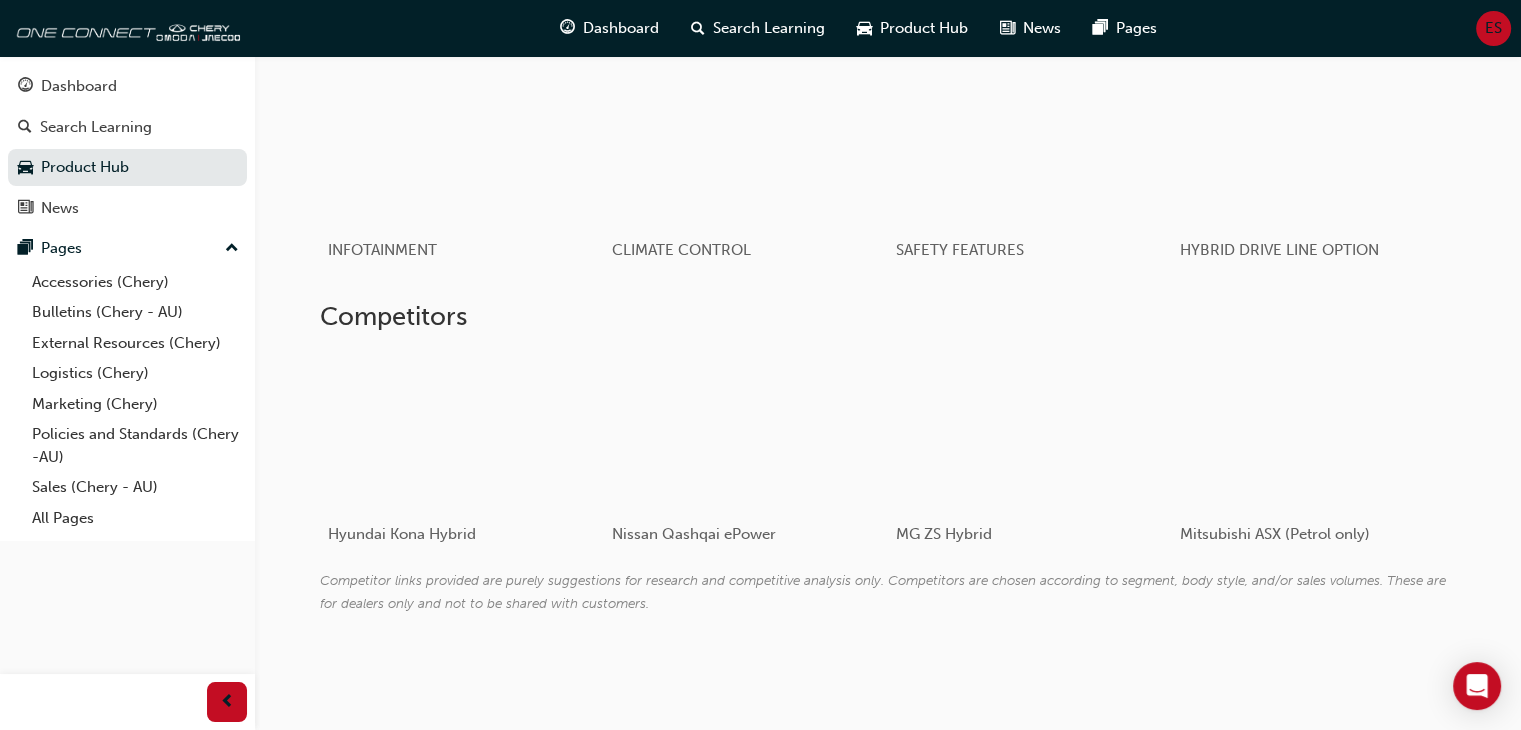 scroll, scrollTop: 808, scrollLeft: 0, axis: vertical 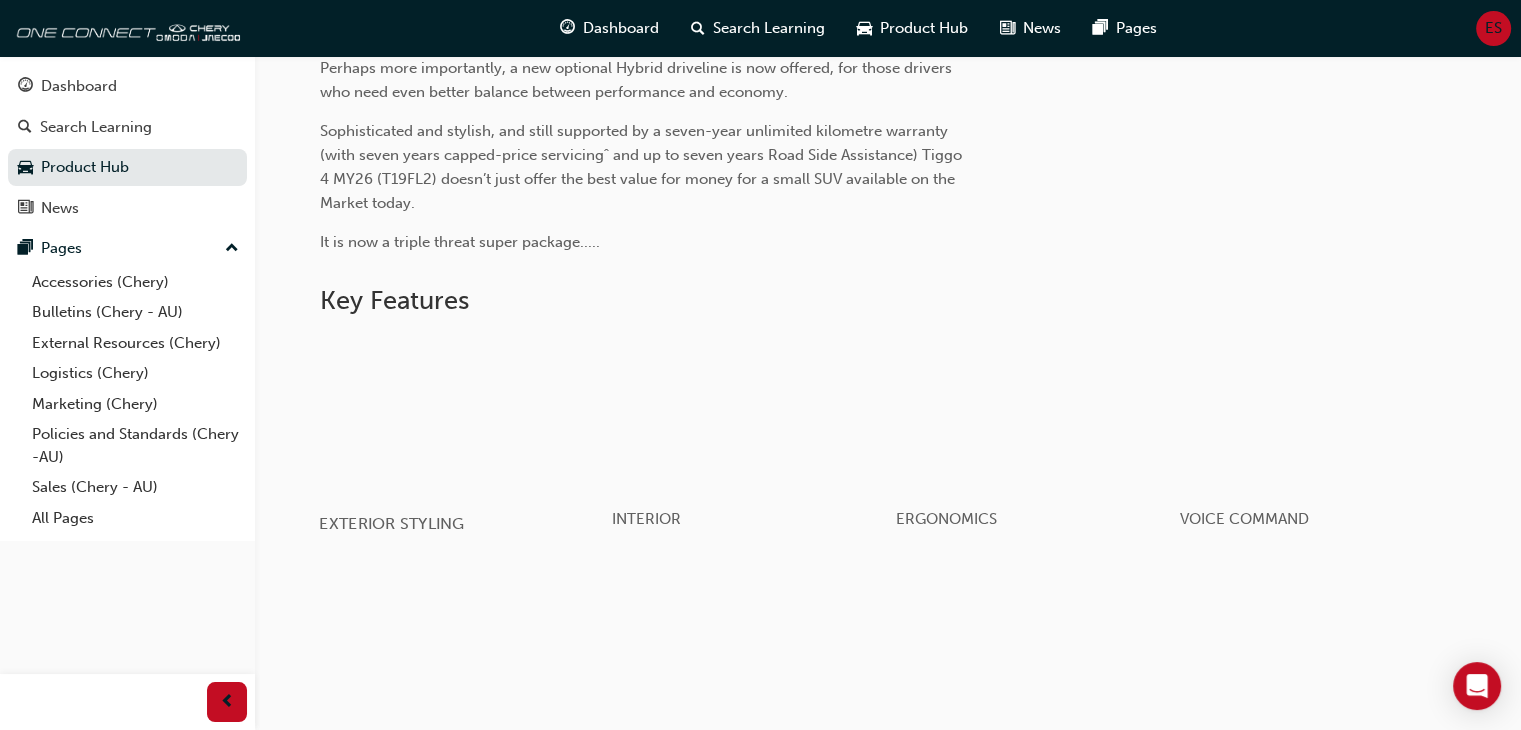 click at bounding box center (461, 414) 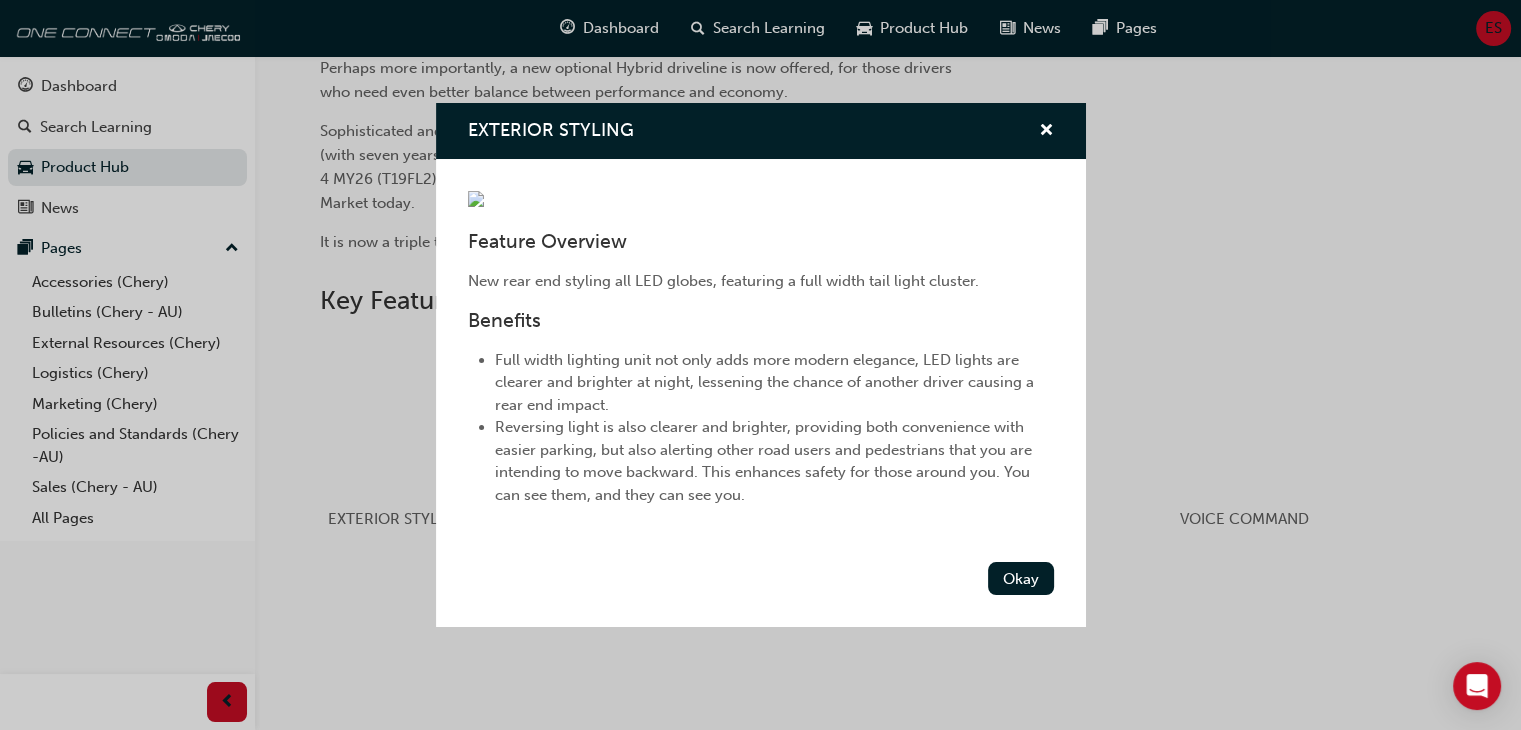 scroll, scrollTop: 100, scrollLeft: 0, axis: vertical 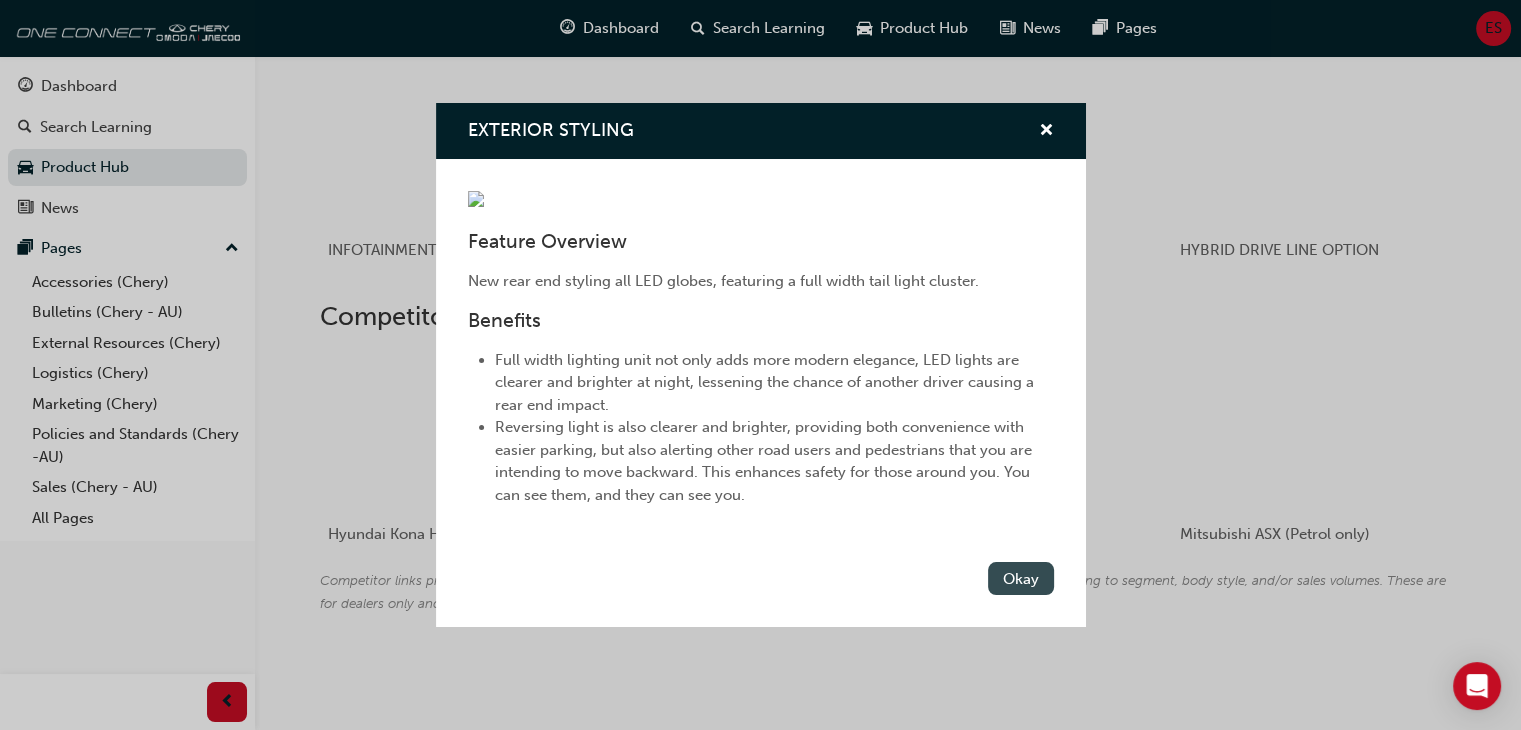 click on "Okay" at bounding box center [1021, 578] 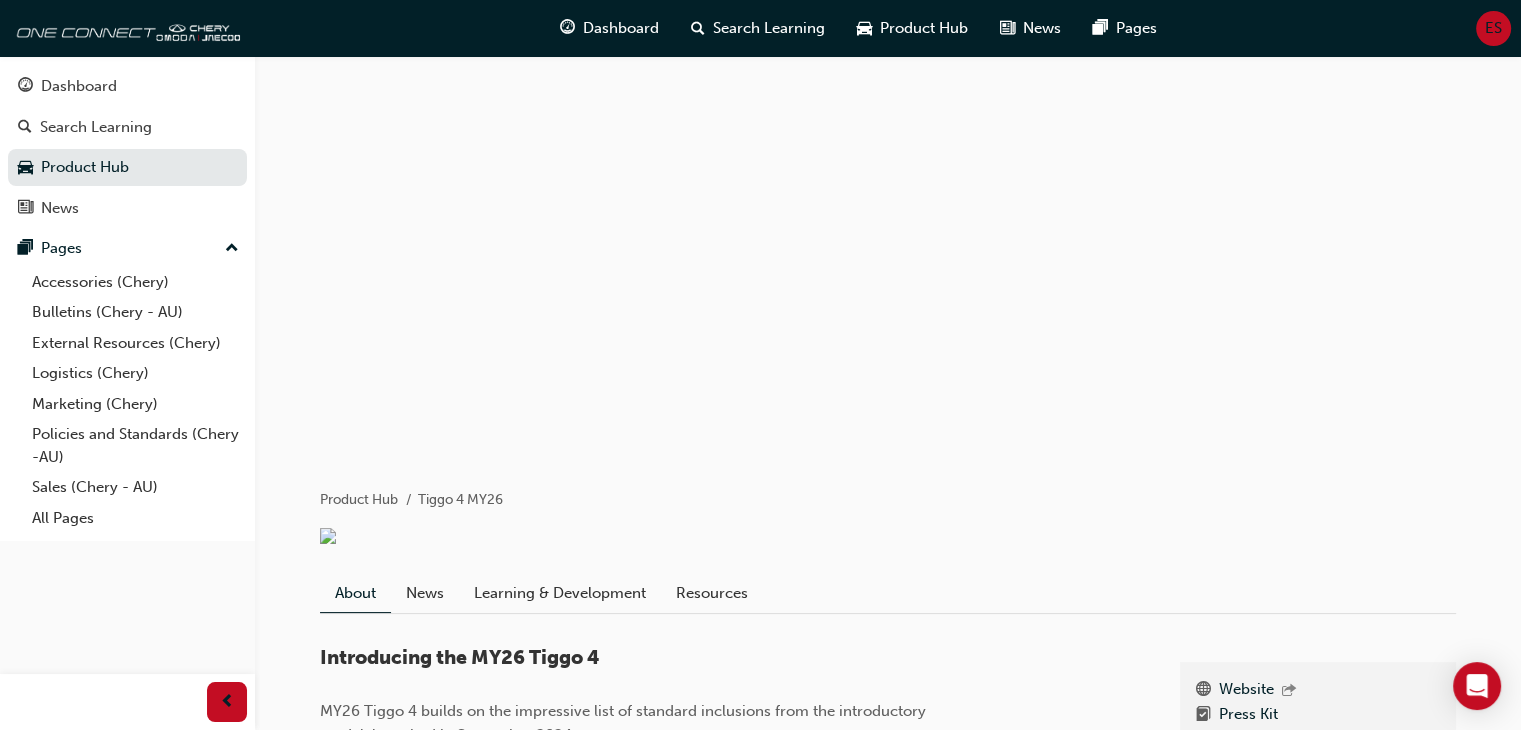 scroll, scrollTop: 0, scrollLeft: 0, axis: both 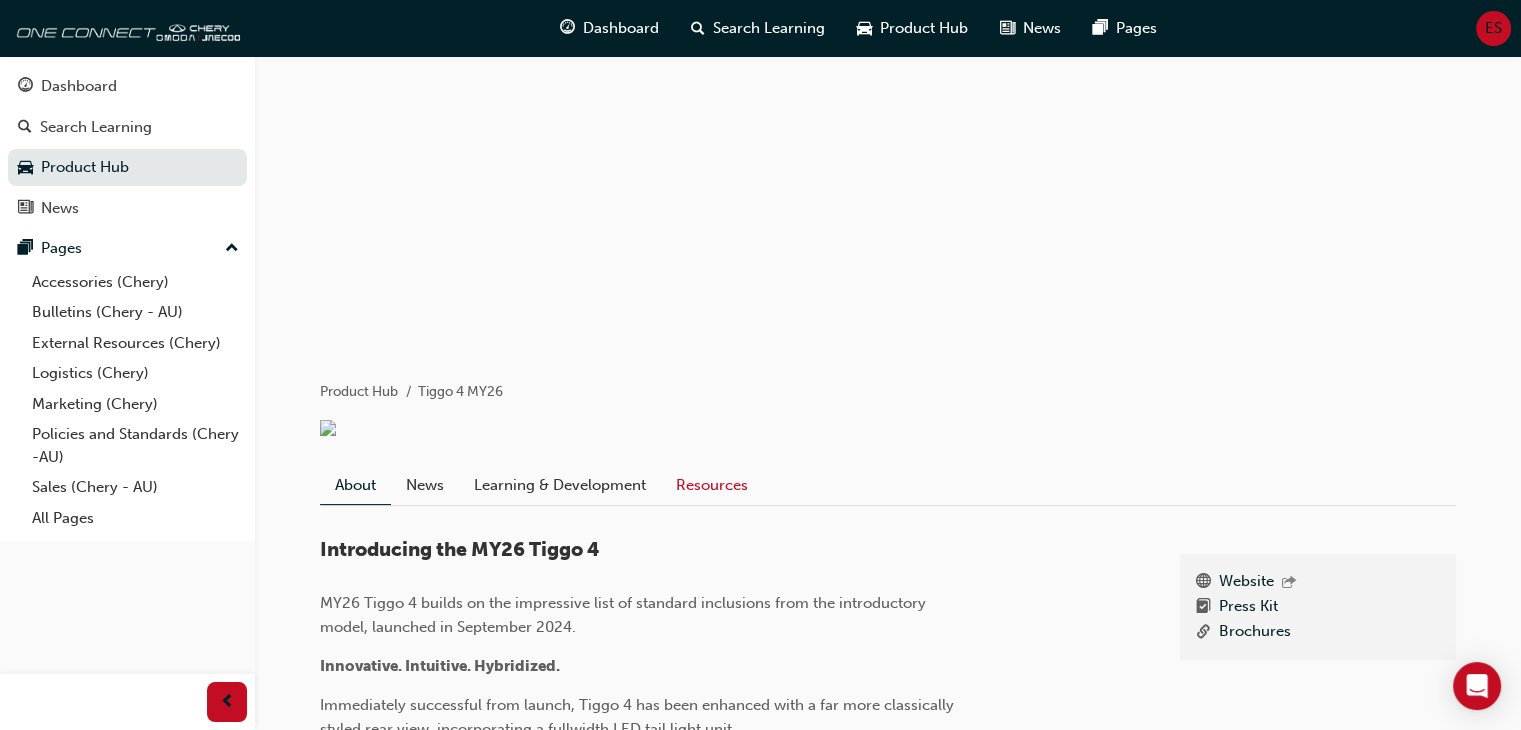 click on "Resources" at bounding box center [712, 485] 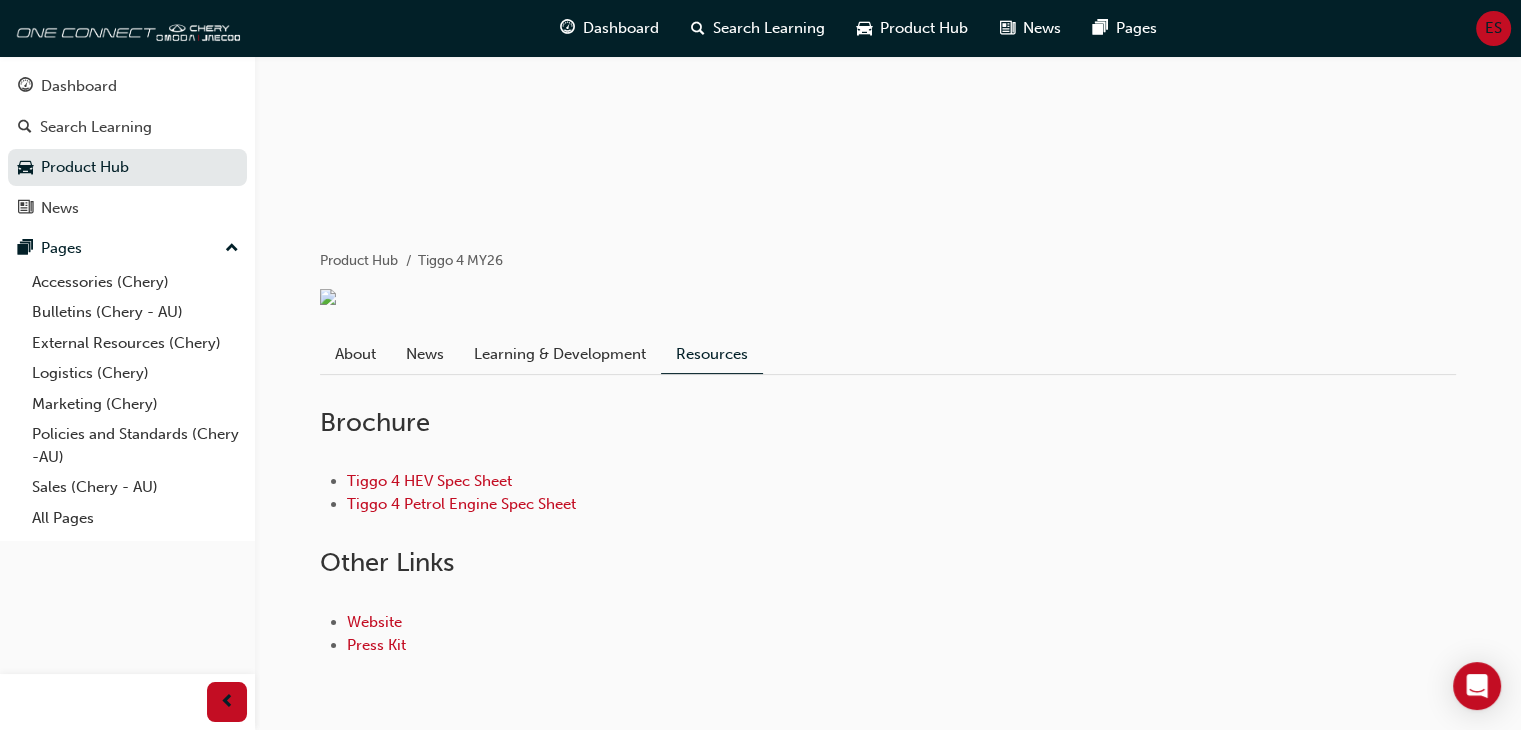 scroll, scrollTop: 324, scrollLeft: 0, axis: vertical 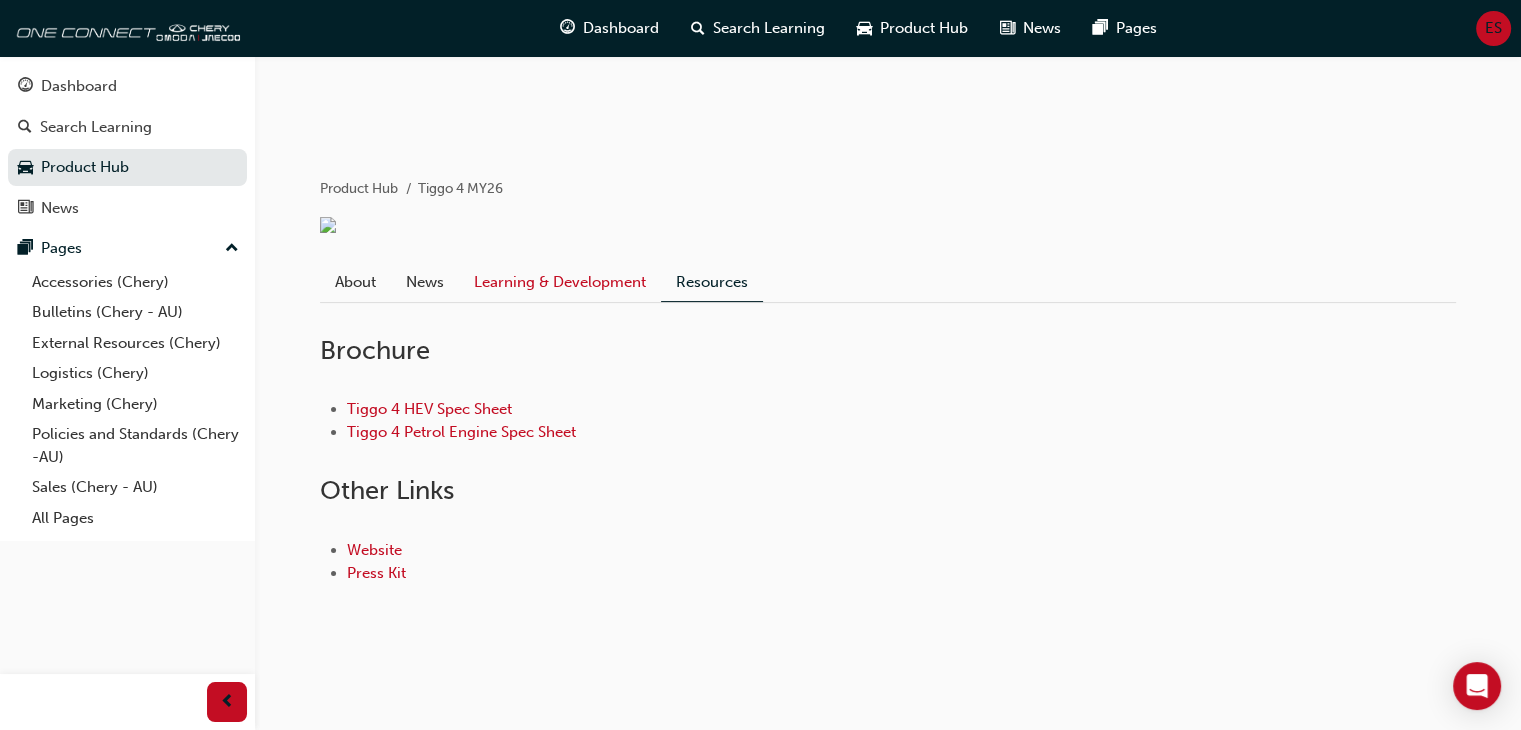 click on "Learning & Development" at bounding box center [560, 282] 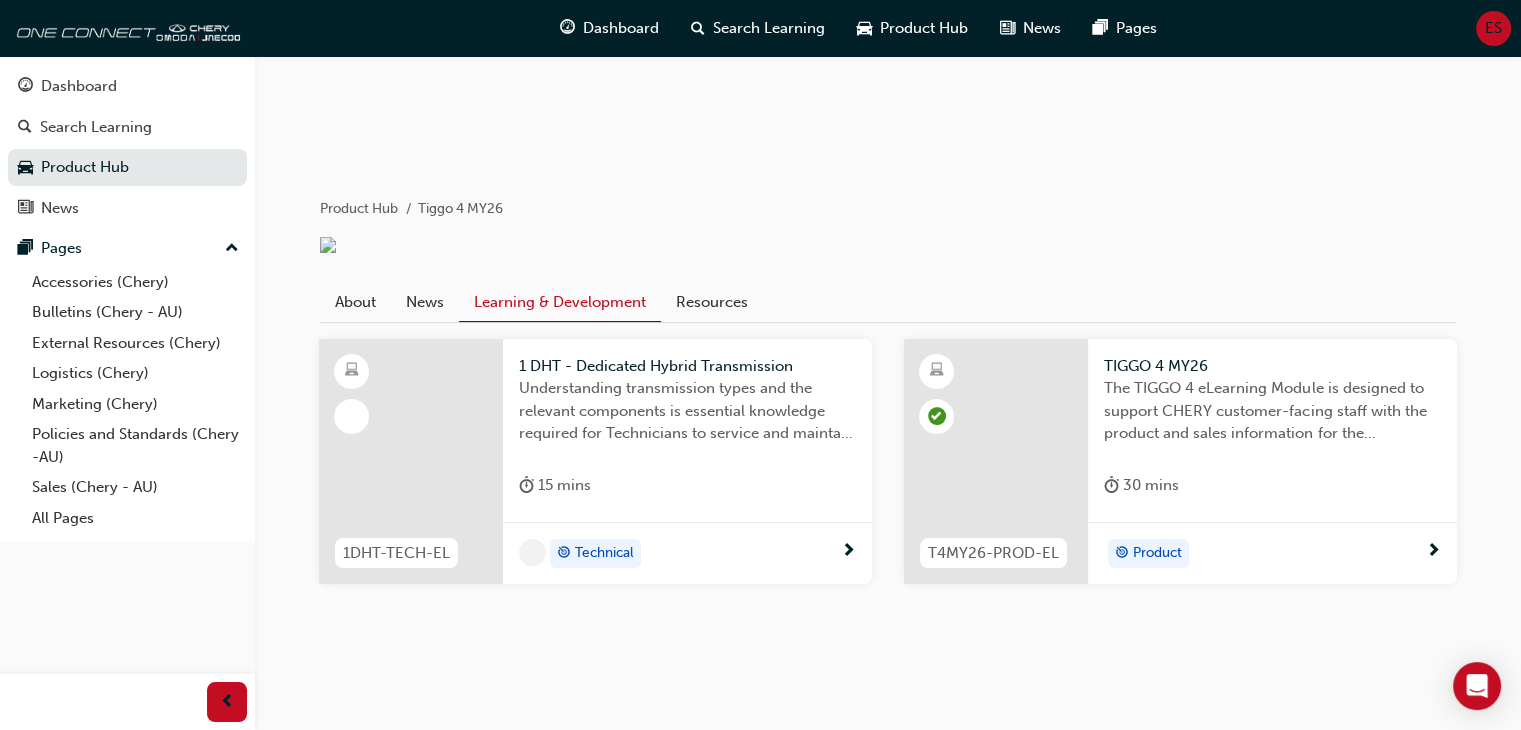 scroll, scrollTop: 304, scrollLeft: 0, axis: vertical 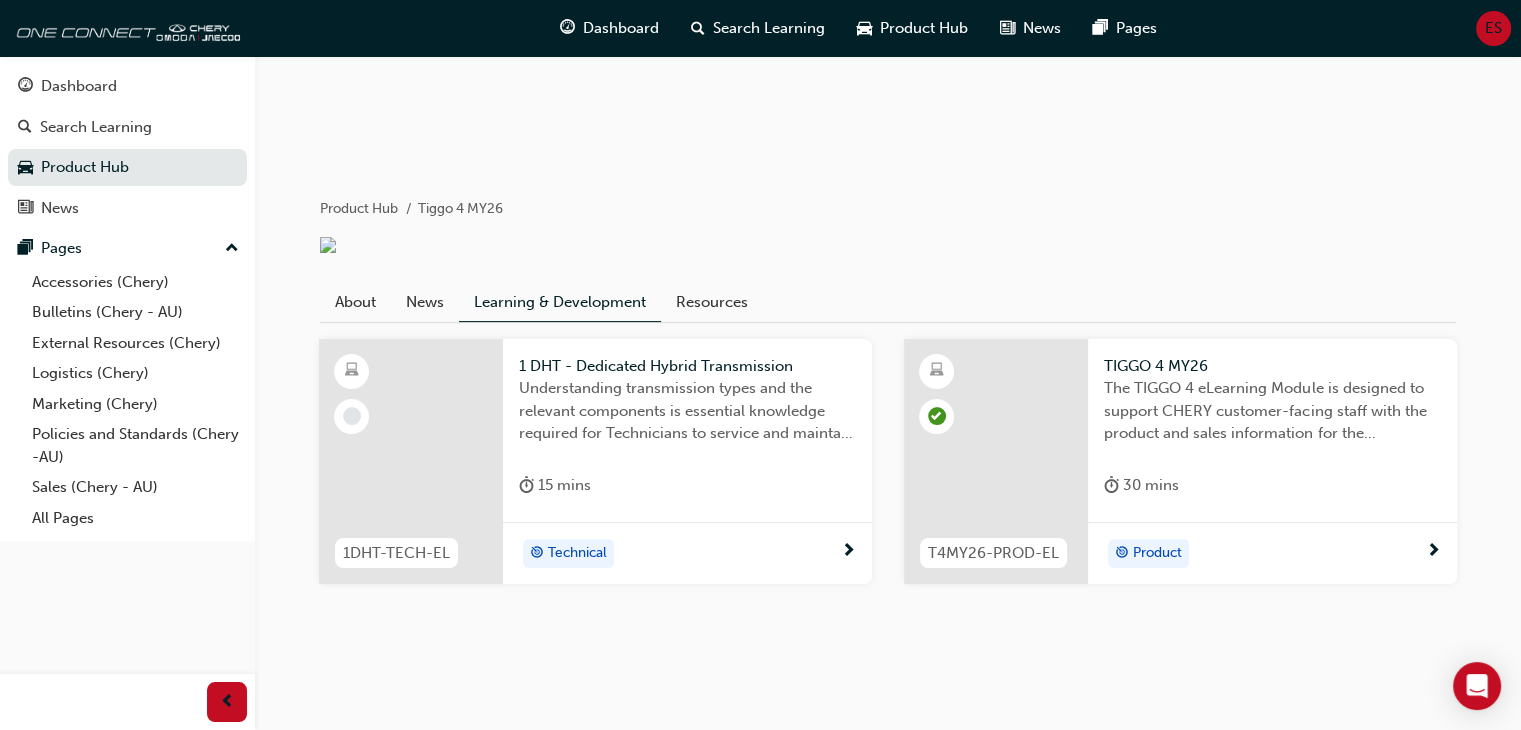 click on "The TIGGO 4 eLearning Module is designed to support CHERY customer-facing staff with the product and sales information for the introduction and demonstration of its unique features and benefits." at bounding box center (1272, 411) 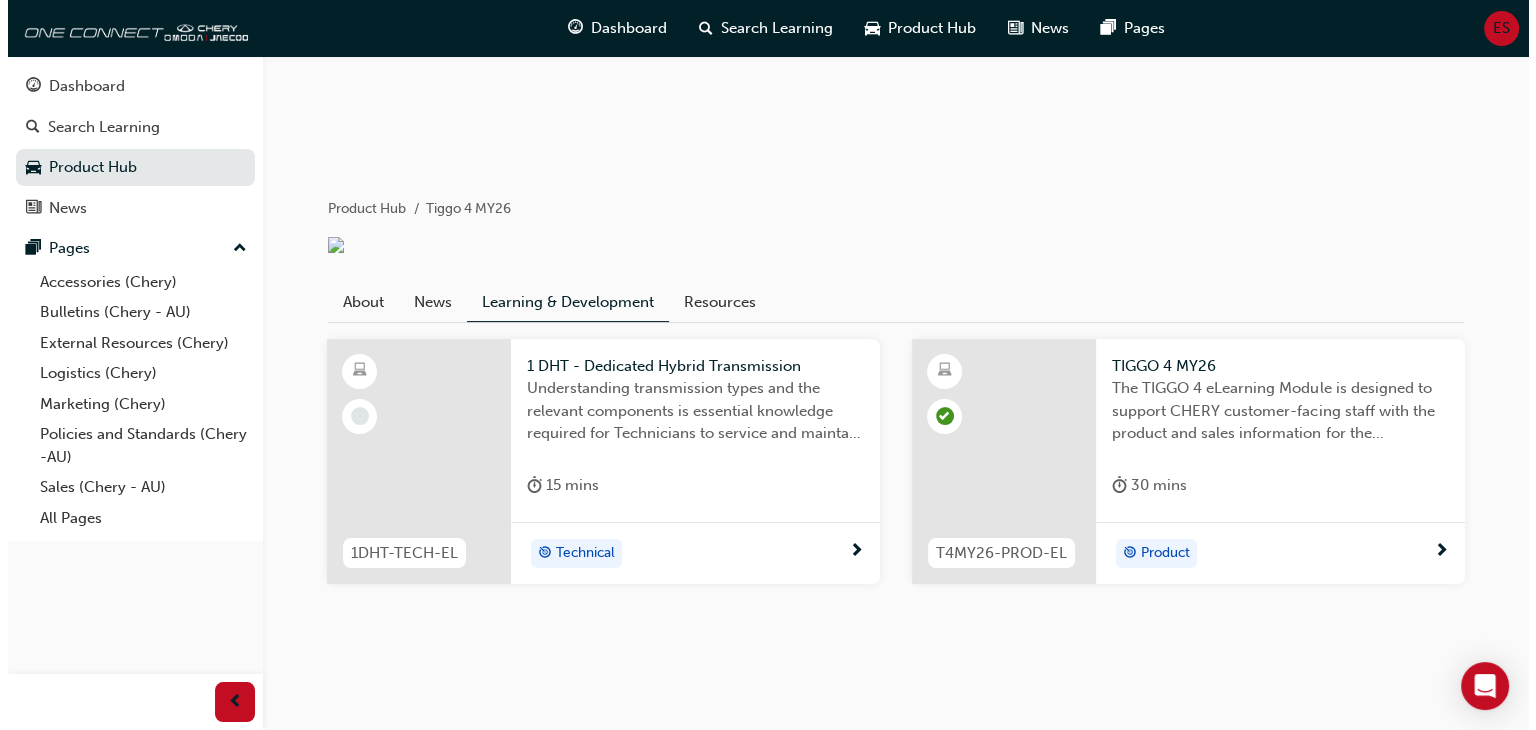 scroll, scrollTop: 0, scrollLeft: 0, axis: both 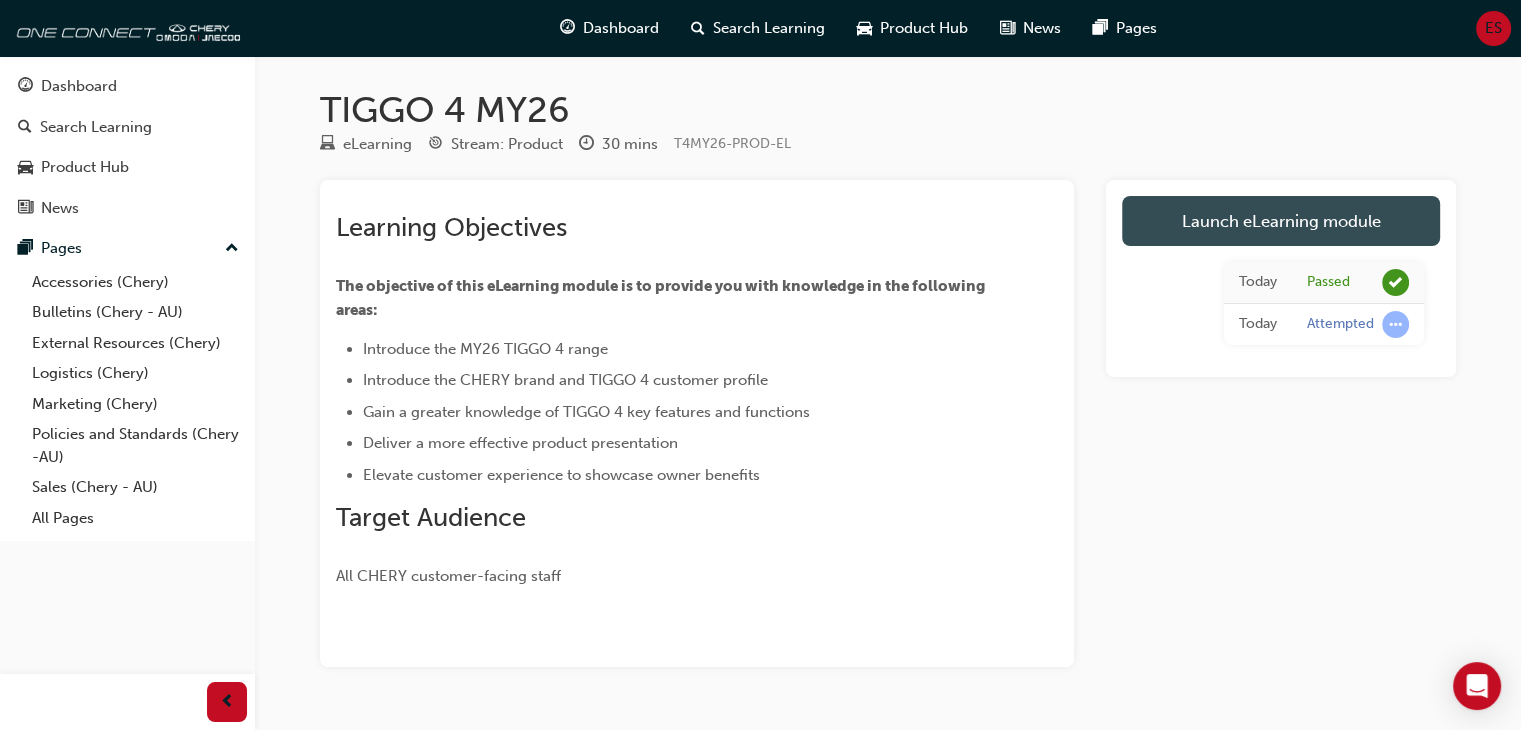 click on "Launch eLearning module" at bounding box center (1281, 221) 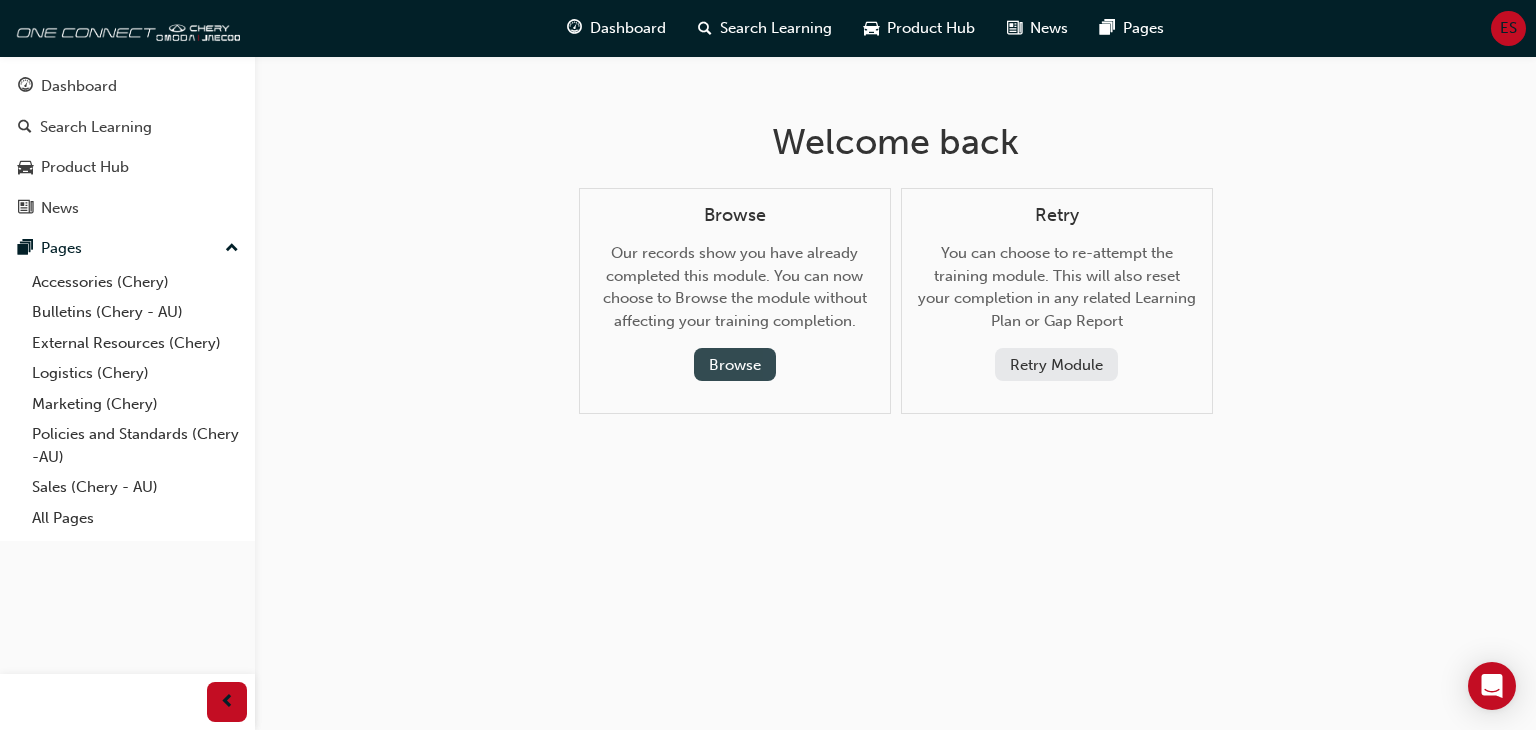 click on "Browse" at bounding box center (735, 364) 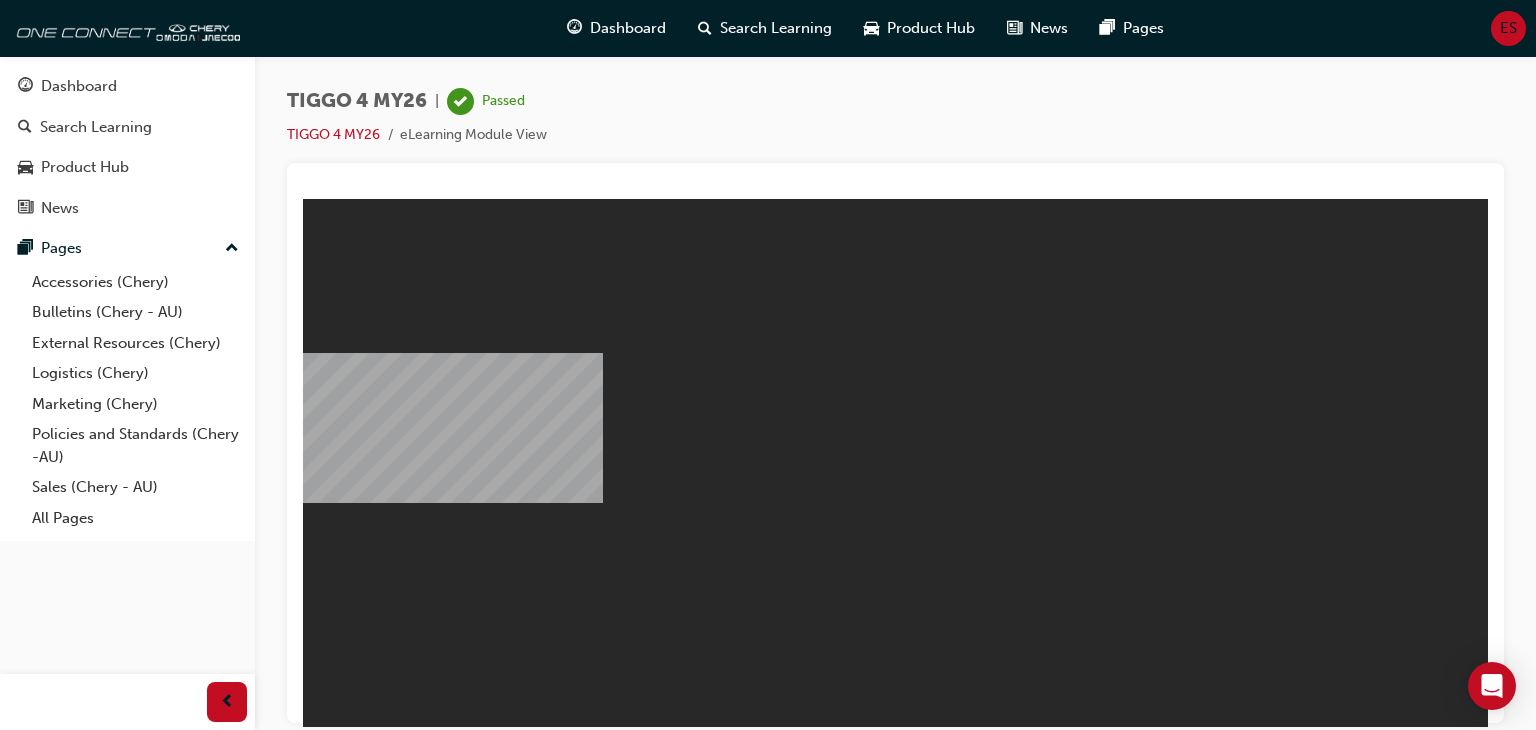 scroll, scrollTop: 0, scrollLeft: 0, axis: both 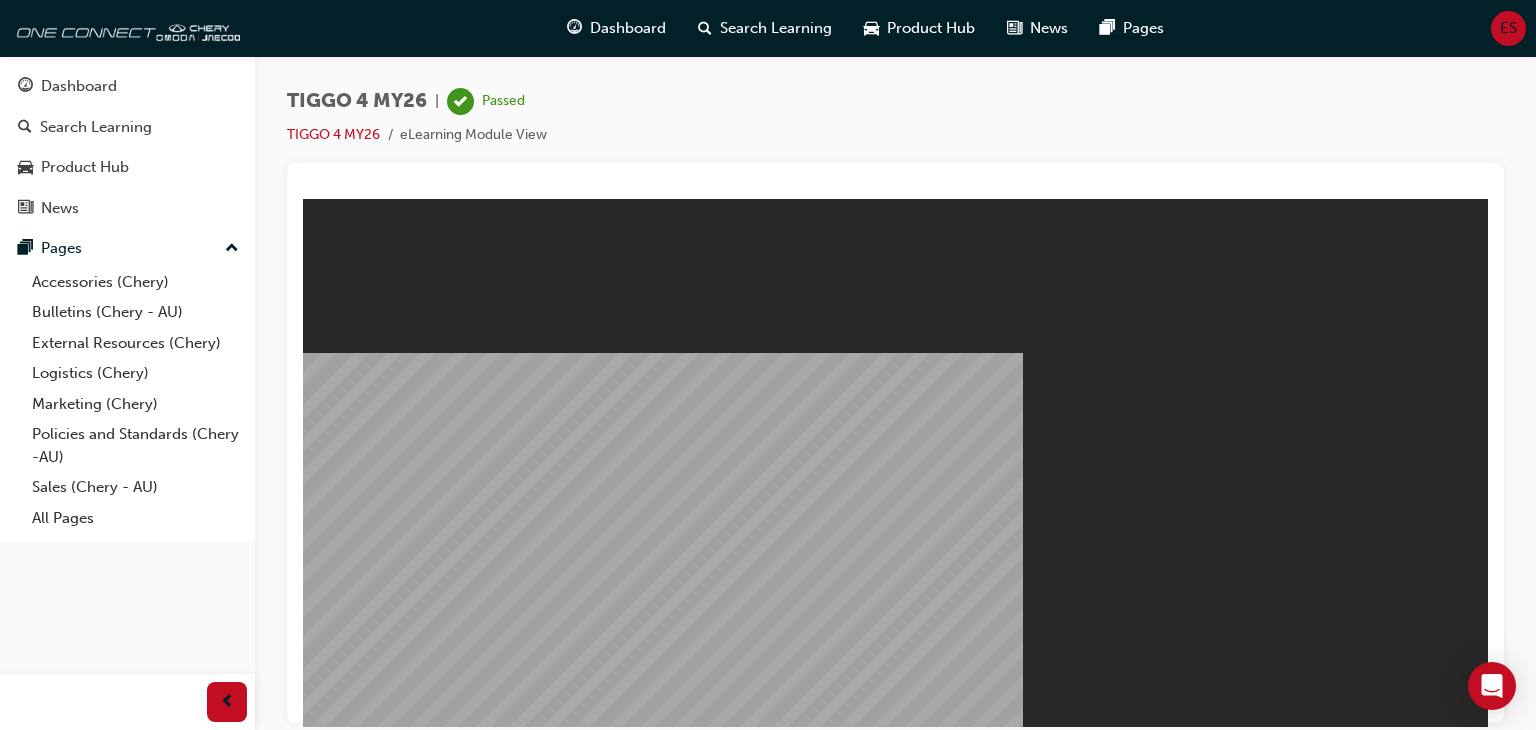 click on "Resume" at bounding box center [341, 994] 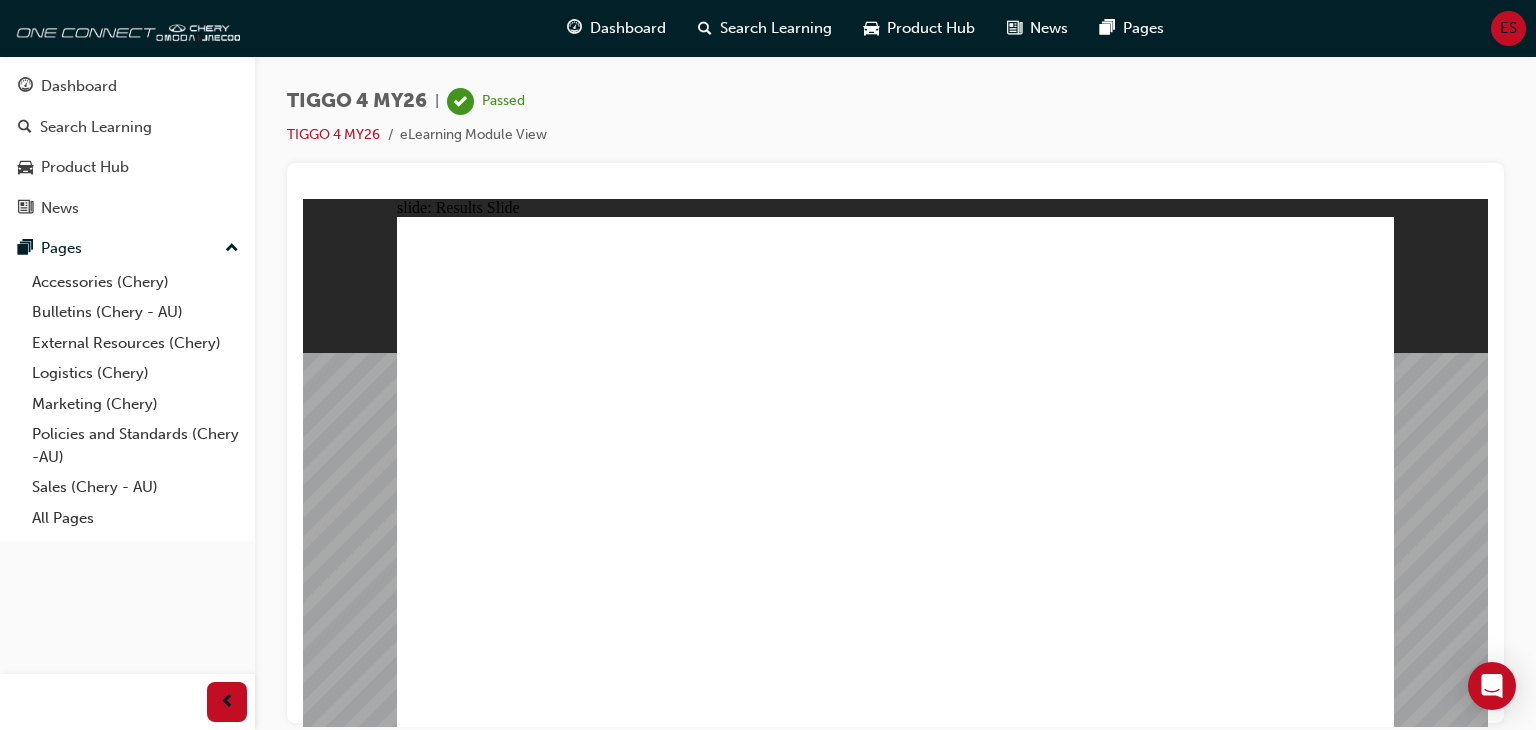 click 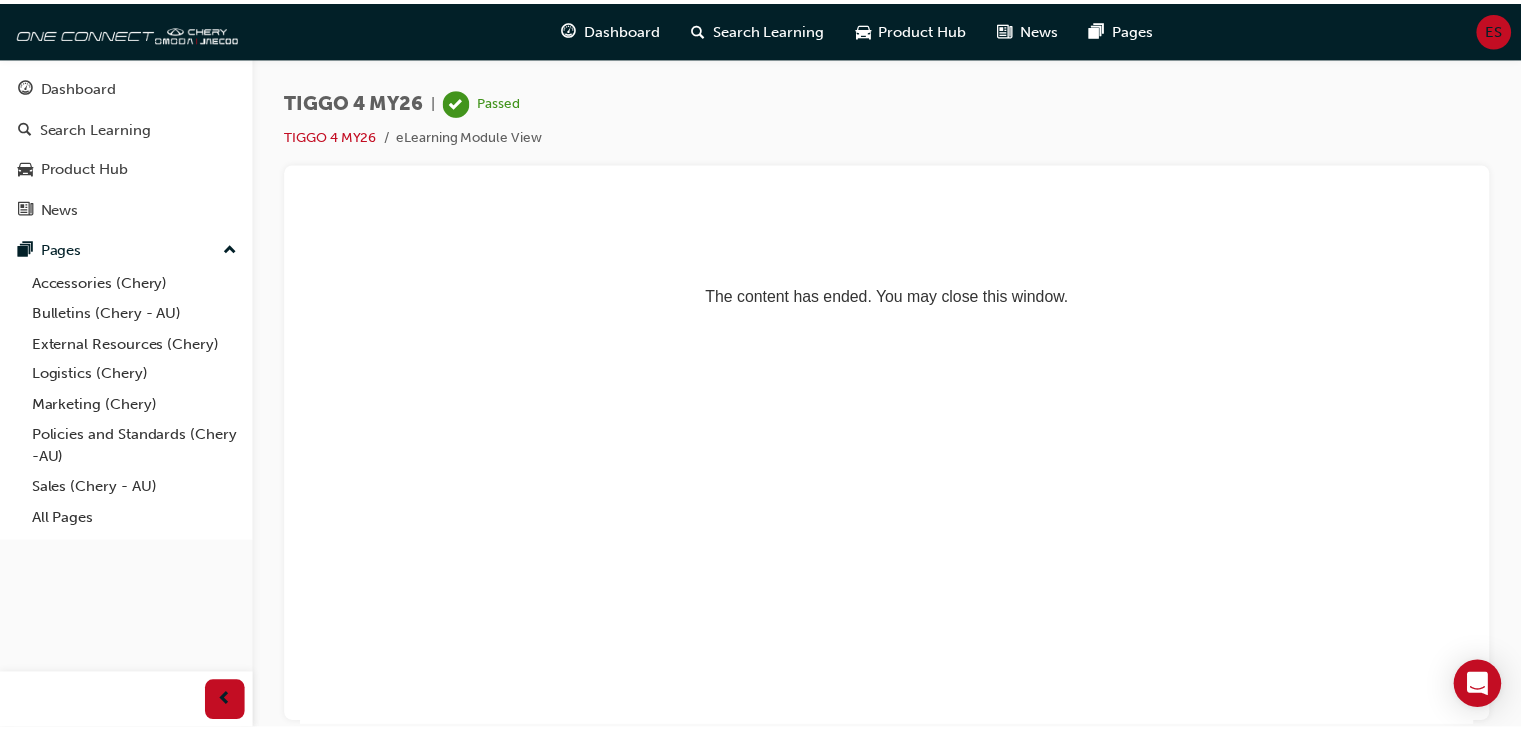 scroll, scrollTop: 0, scrollLeft: 0, axis: both 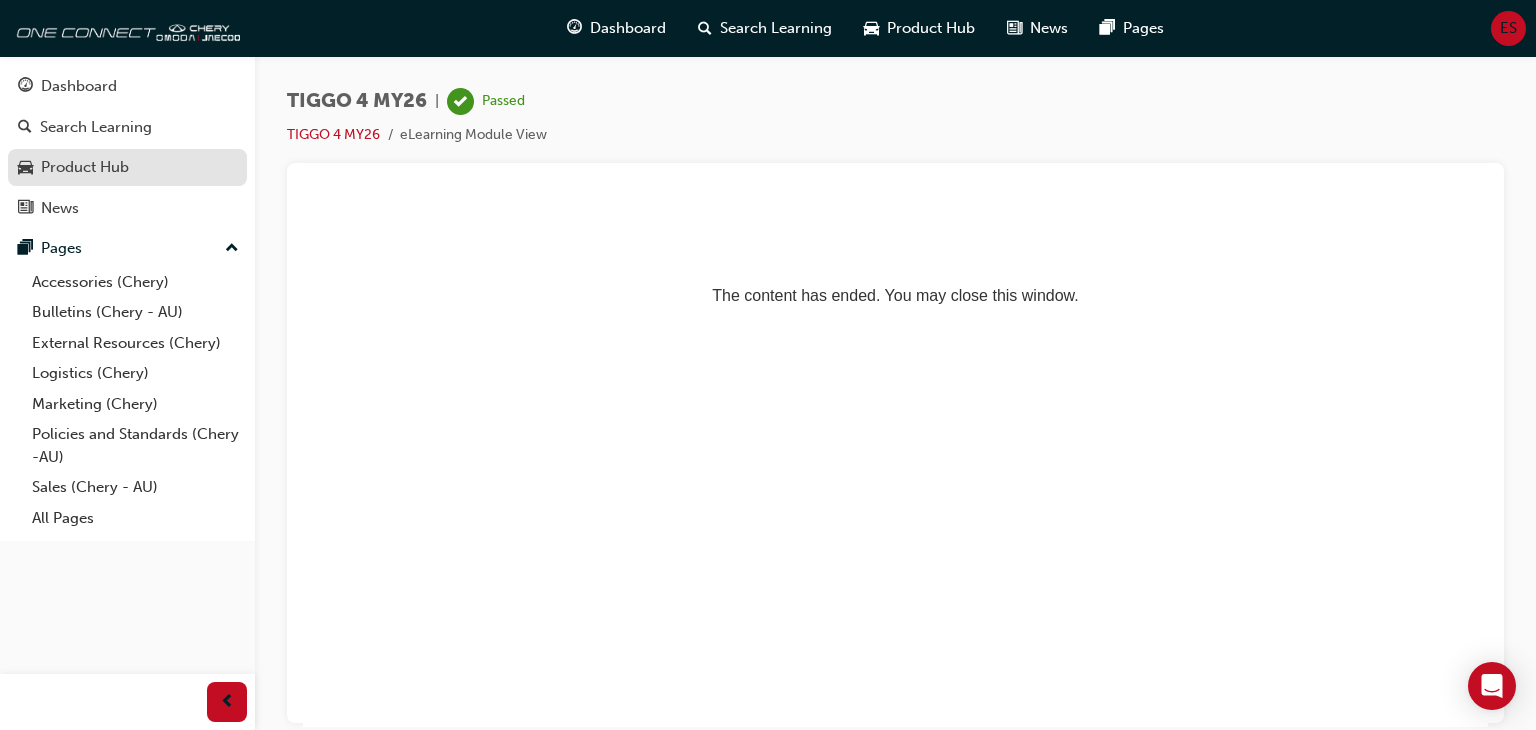click on "Product Hub" at bounding box center (85, 167) 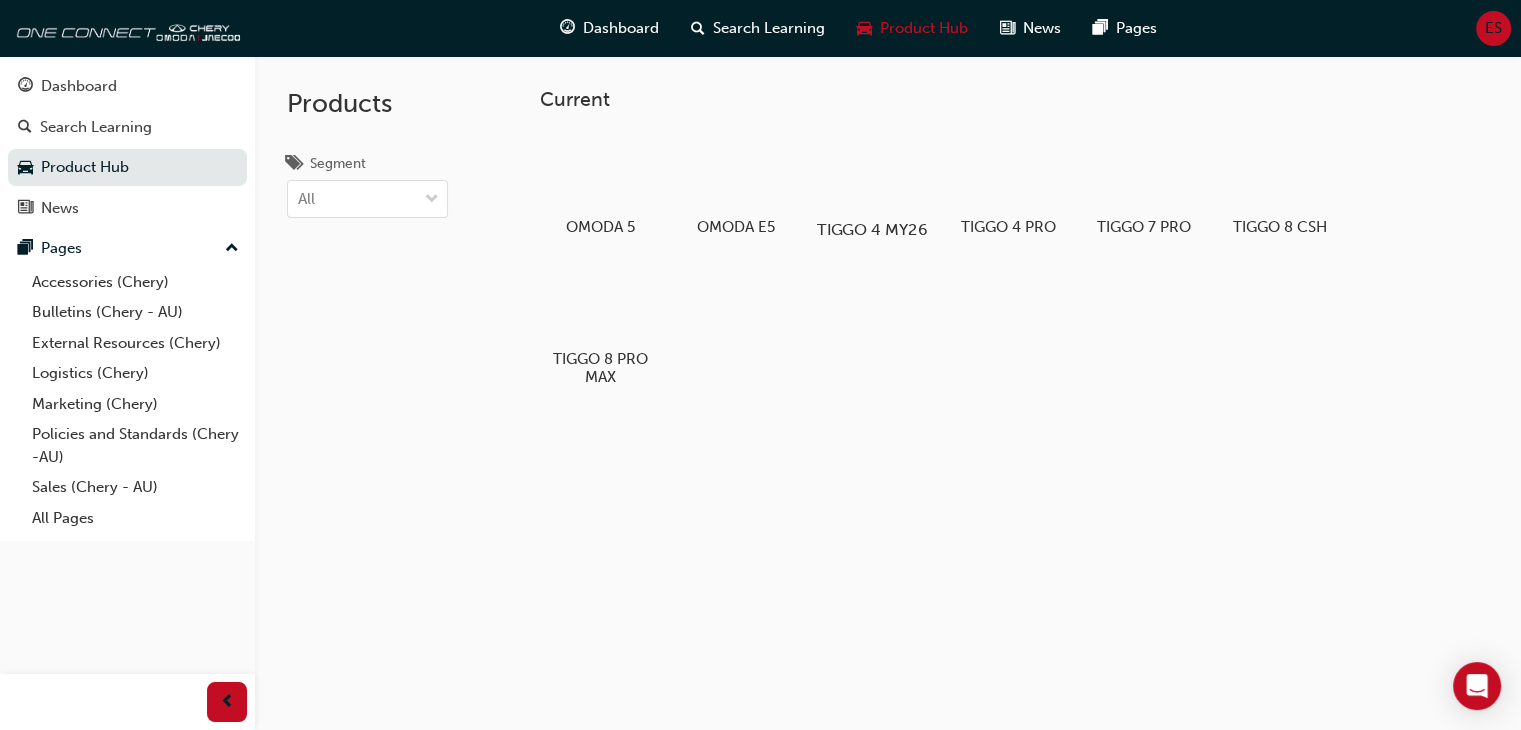 click at bounding box center [872, 172] 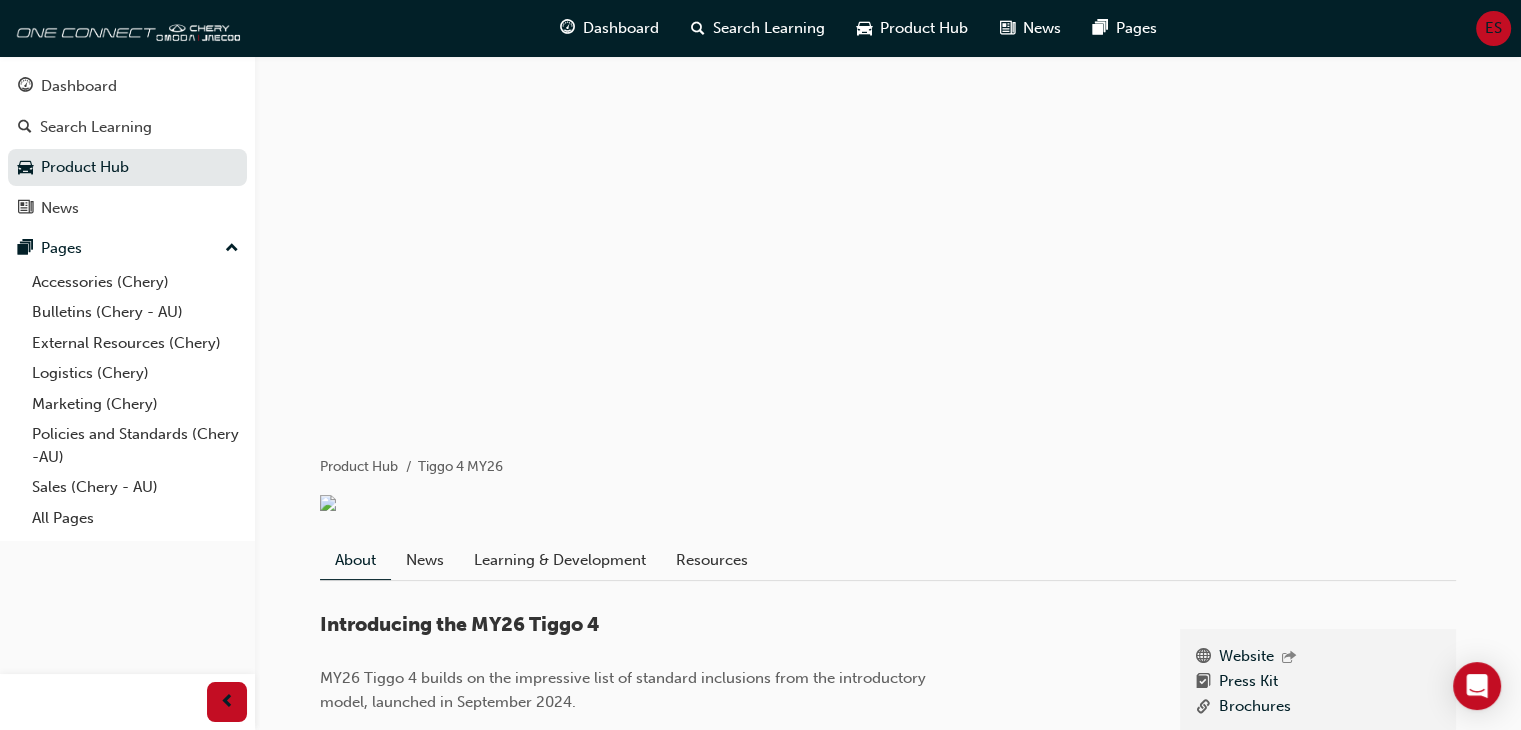 scroll, scrollTop: 0, scrollLeft: 0, axis: both 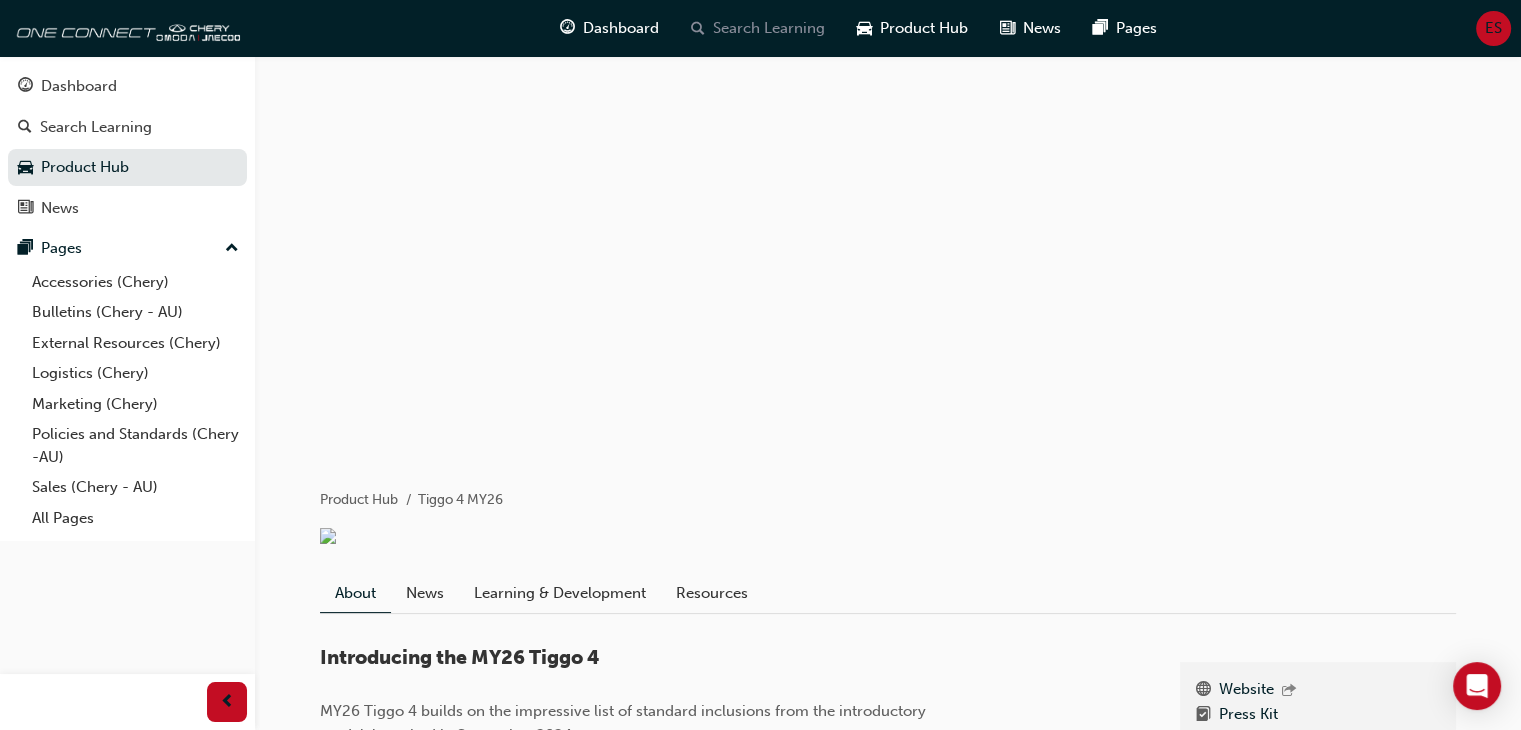 click on "Search Learning" at bounding box center (769, 28) 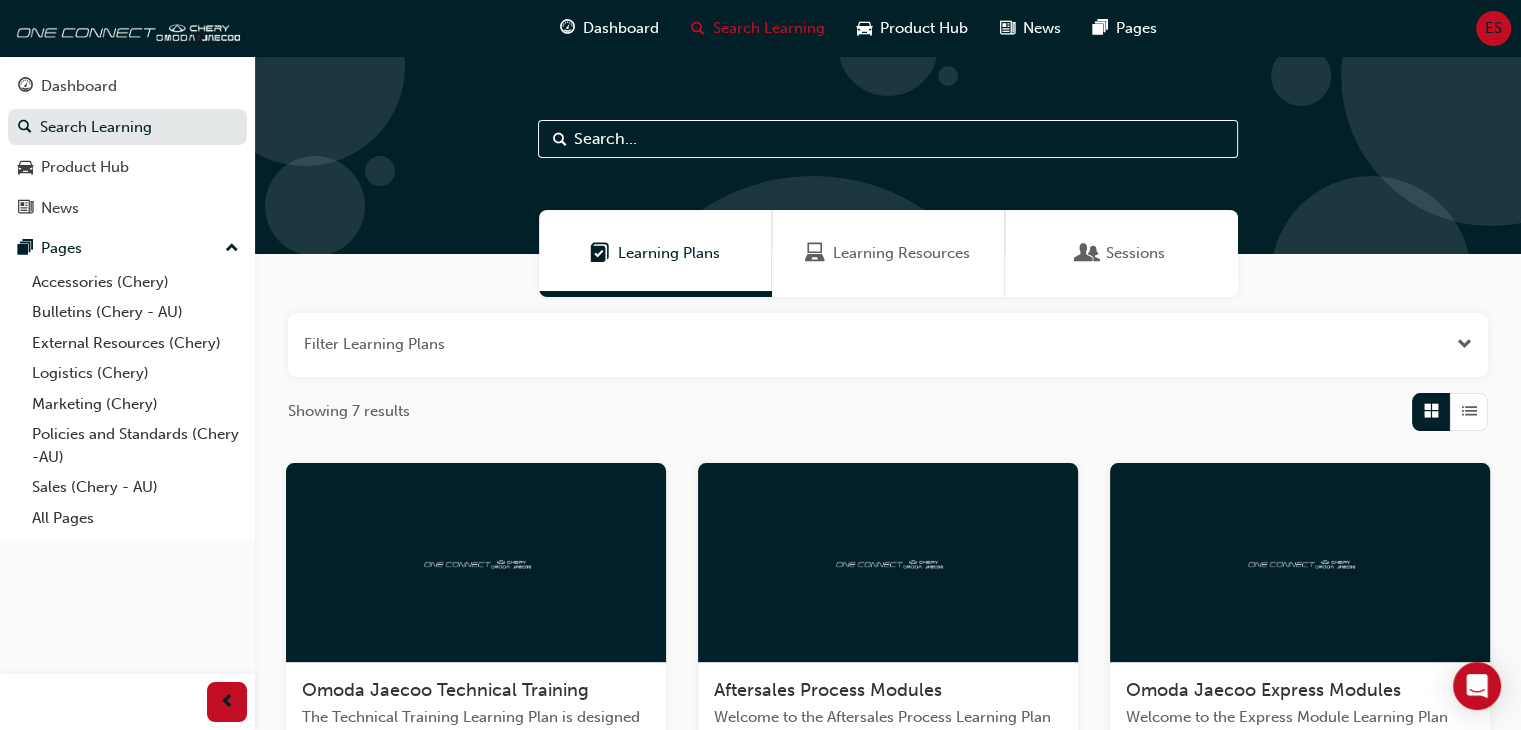 click at bounding box center (888, 139) 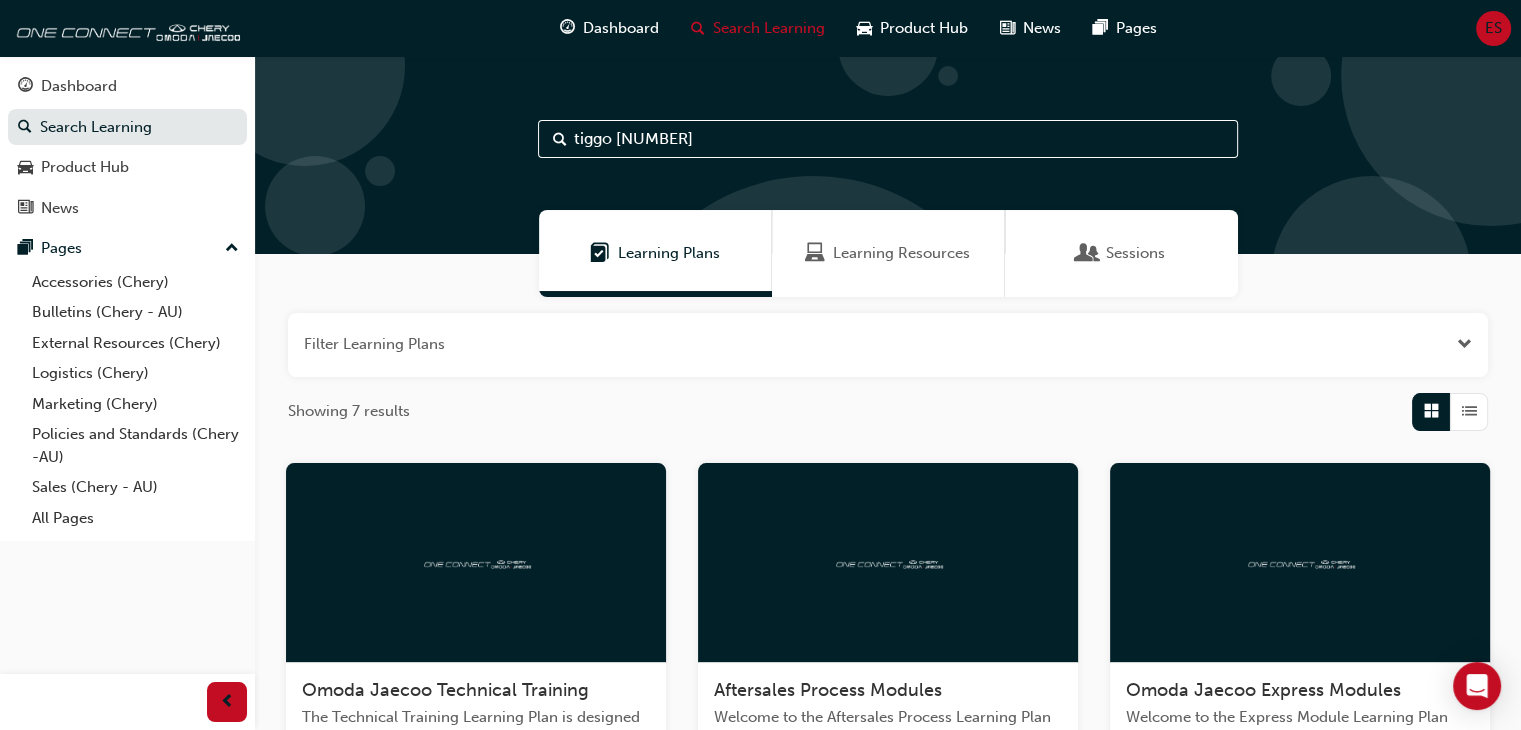 type on "tiggo [NUMBER]" 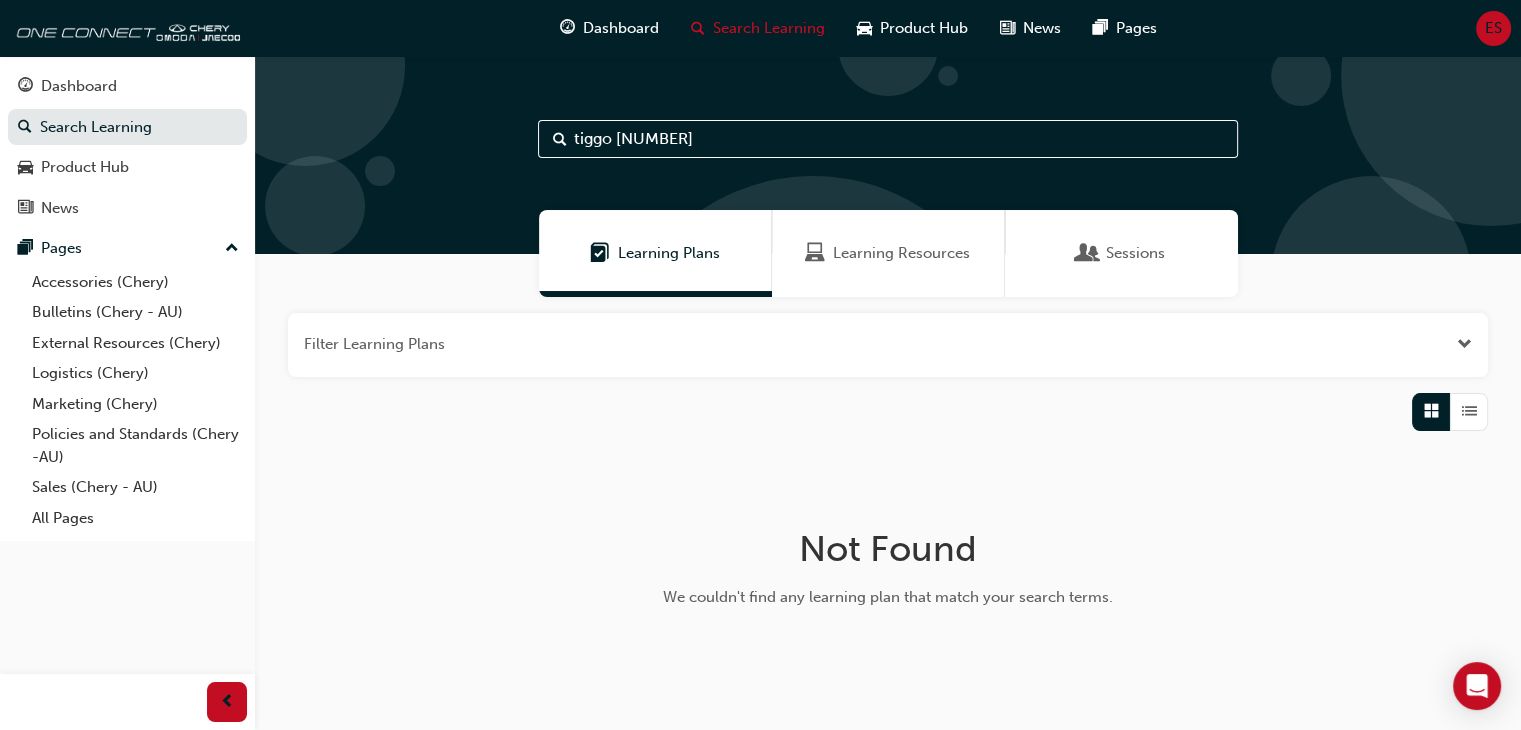 drag, startPoint x: 656, startPoint y: 141, endPoint x: 505, endPoint y: 154, distance: 151.55856 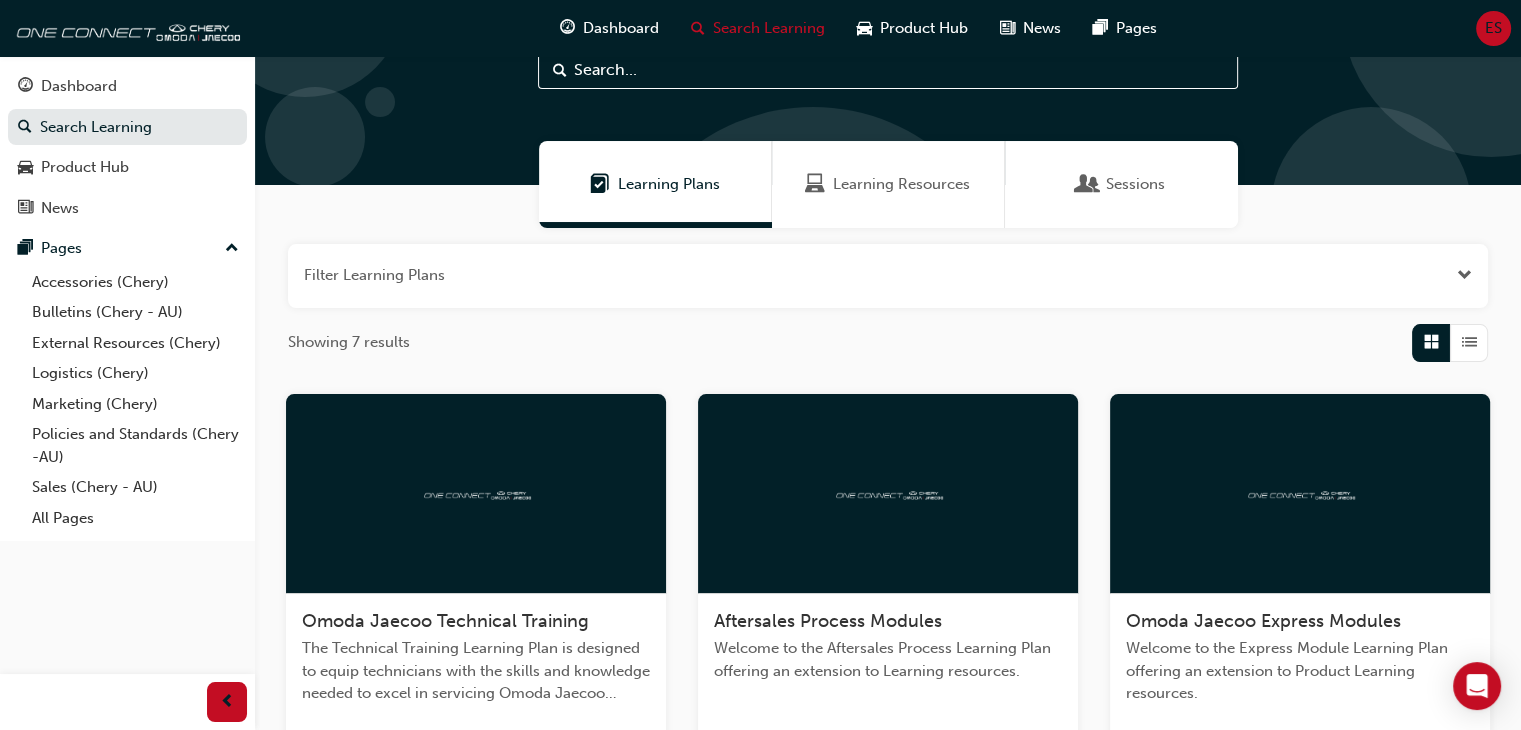 scroll, scrollTop: 0, scrollLeft: 0, axis: both 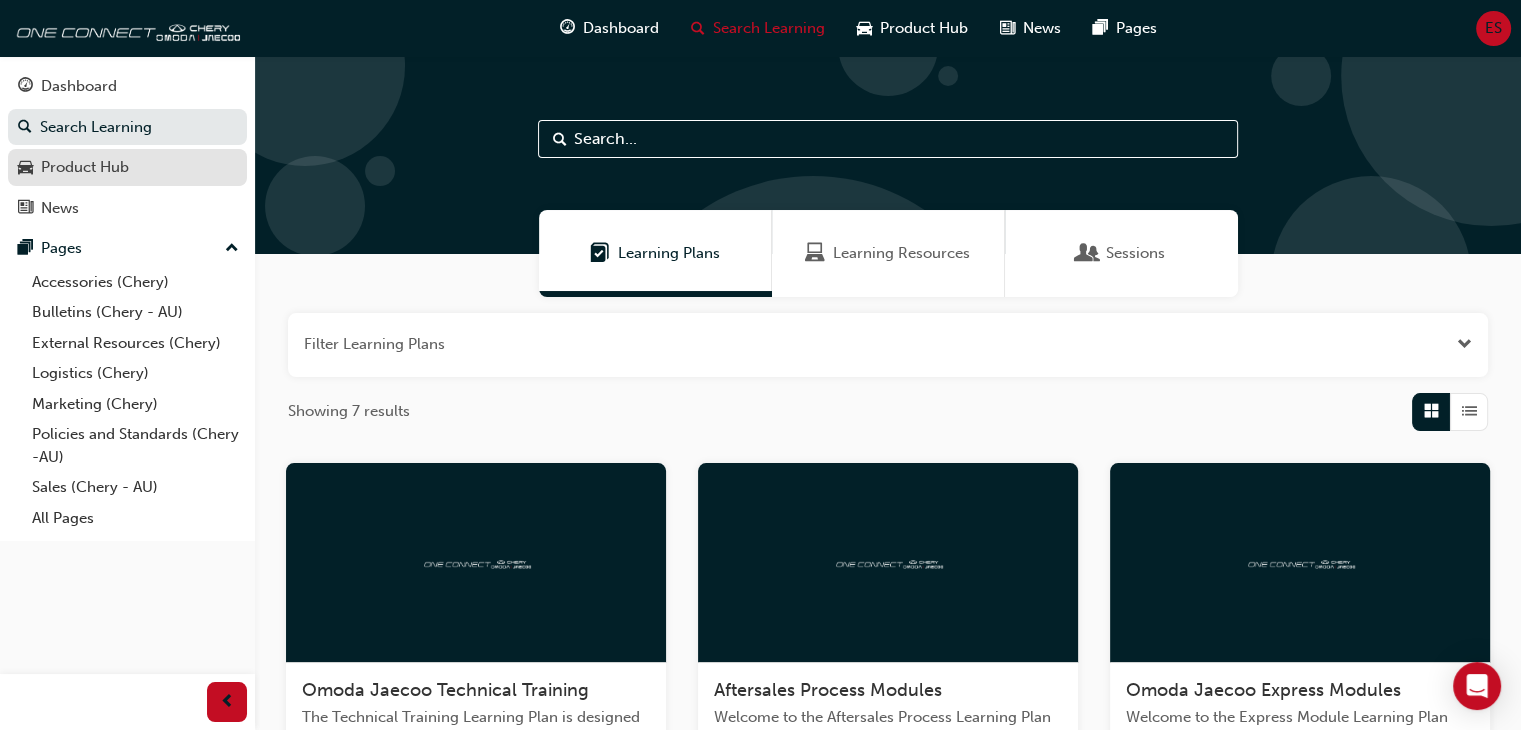 type 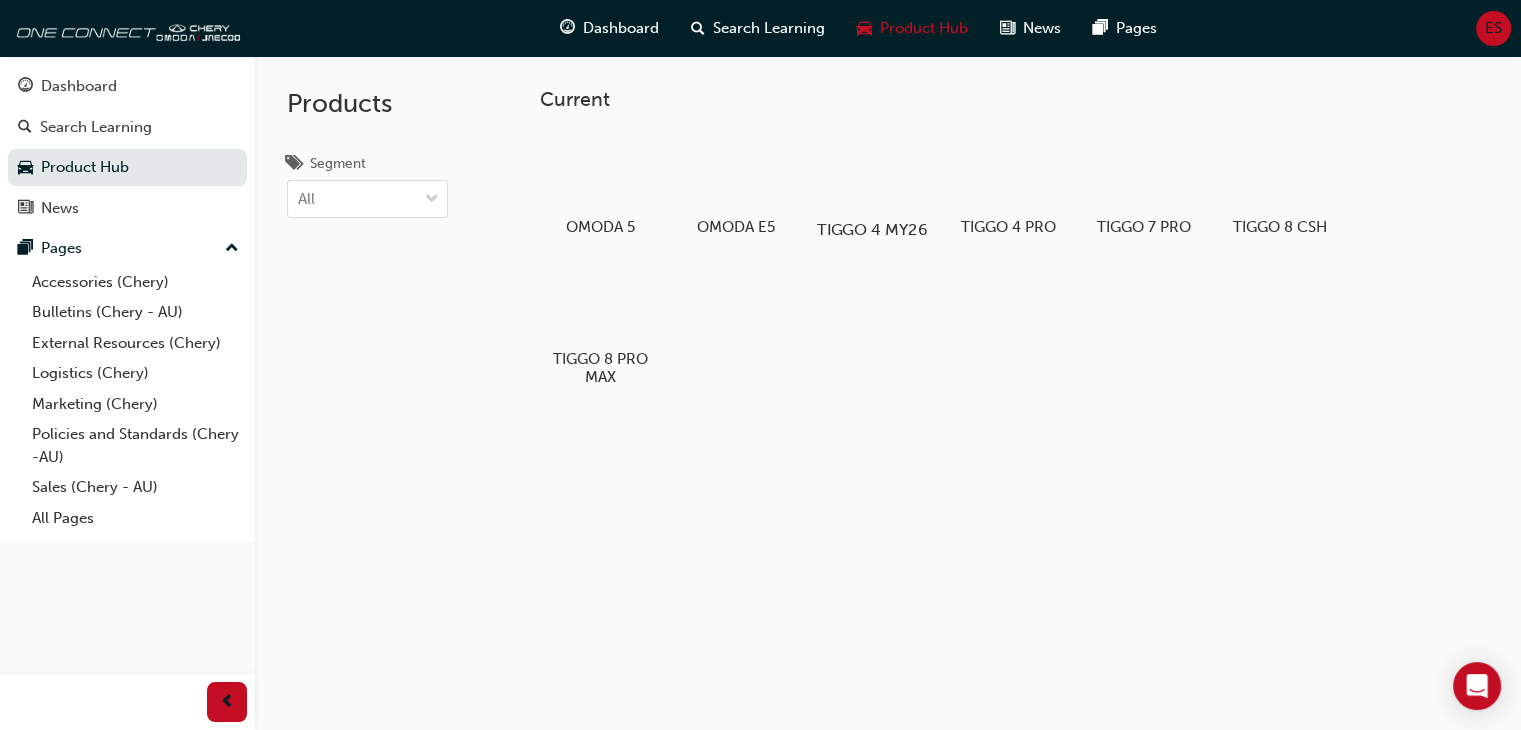 click at bounding box center (872, 172) 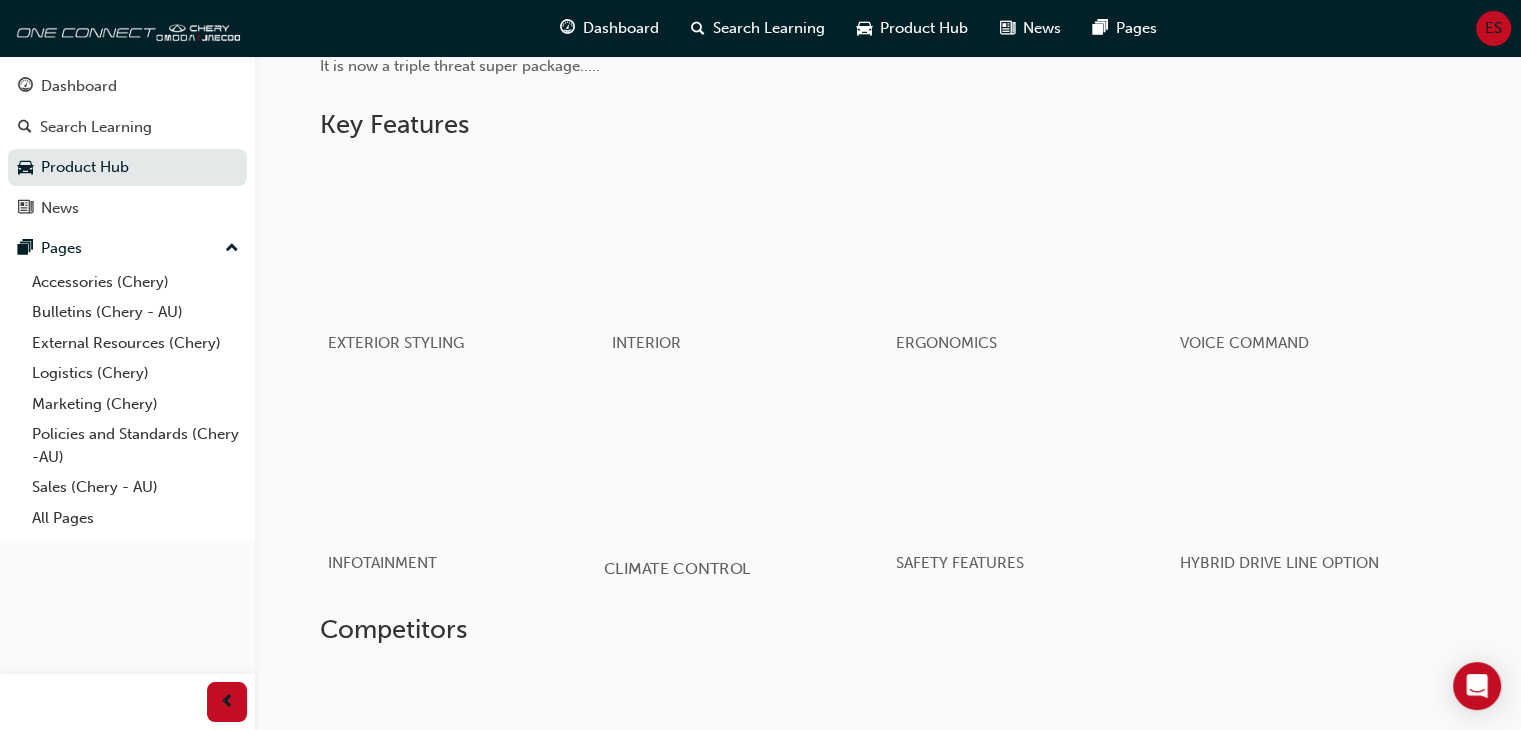 scroll, scrollTop: 908, scrollLeft: 0, axis: vertical 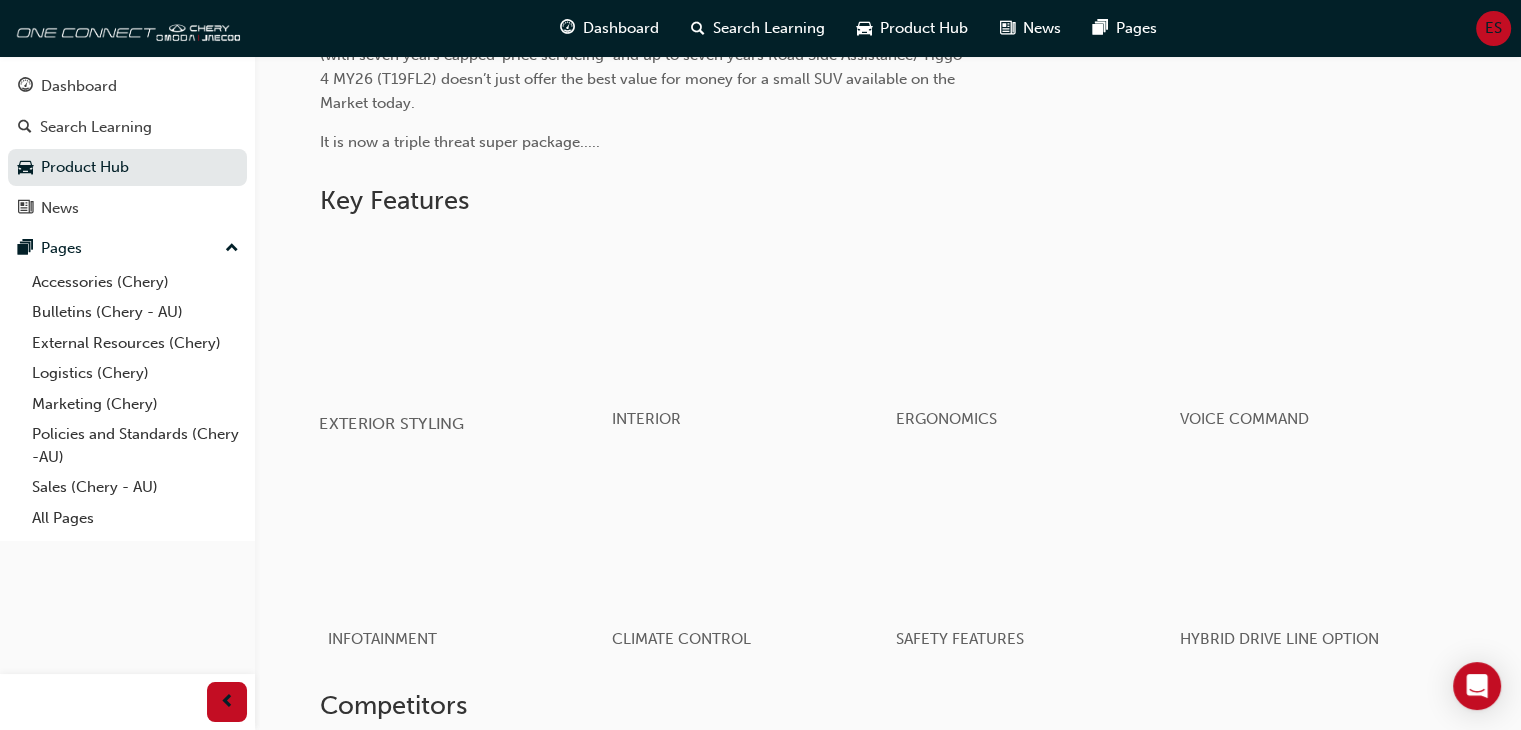 click at bounding box center [461, 314] 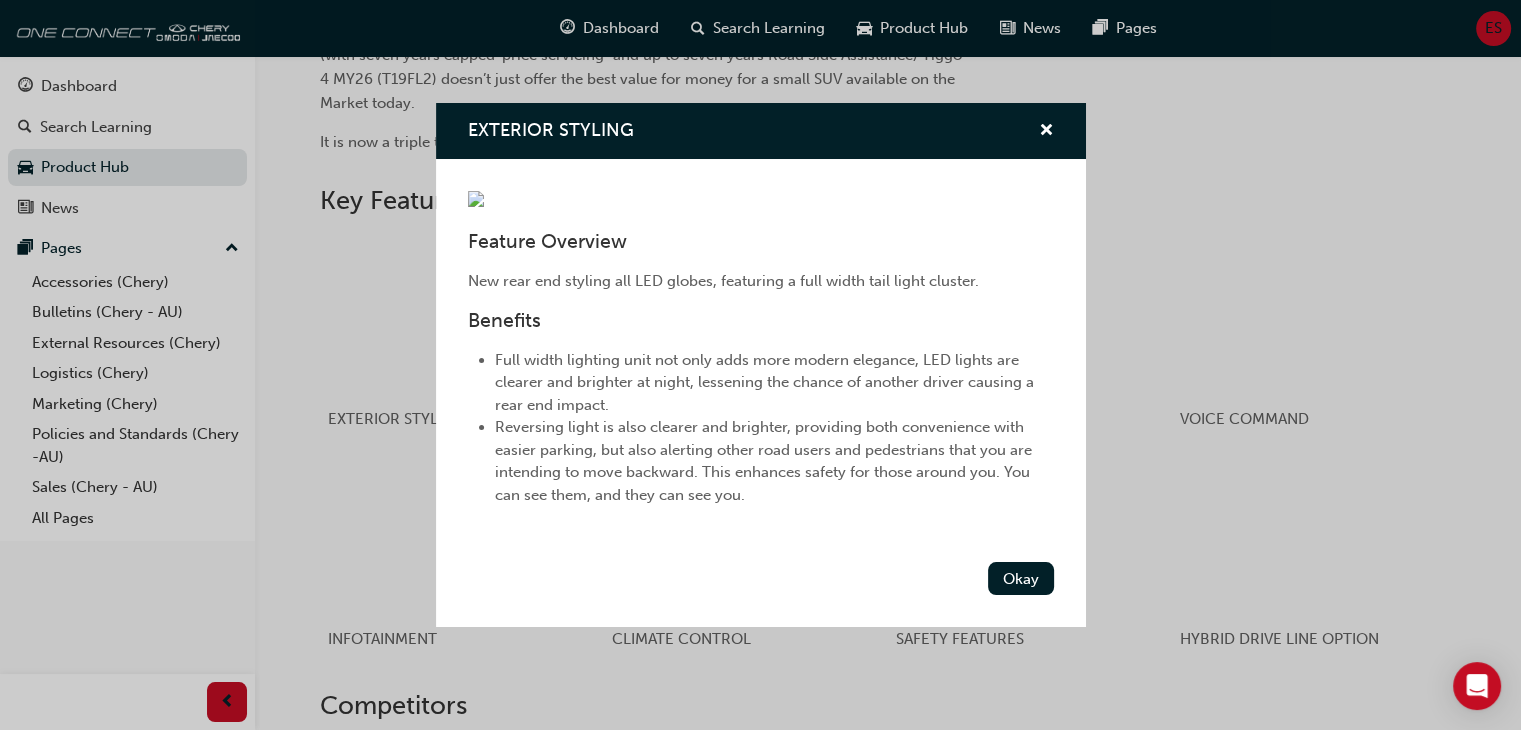 scroll, scrollTop: 100, scrollLeft: 0, axis: vertical 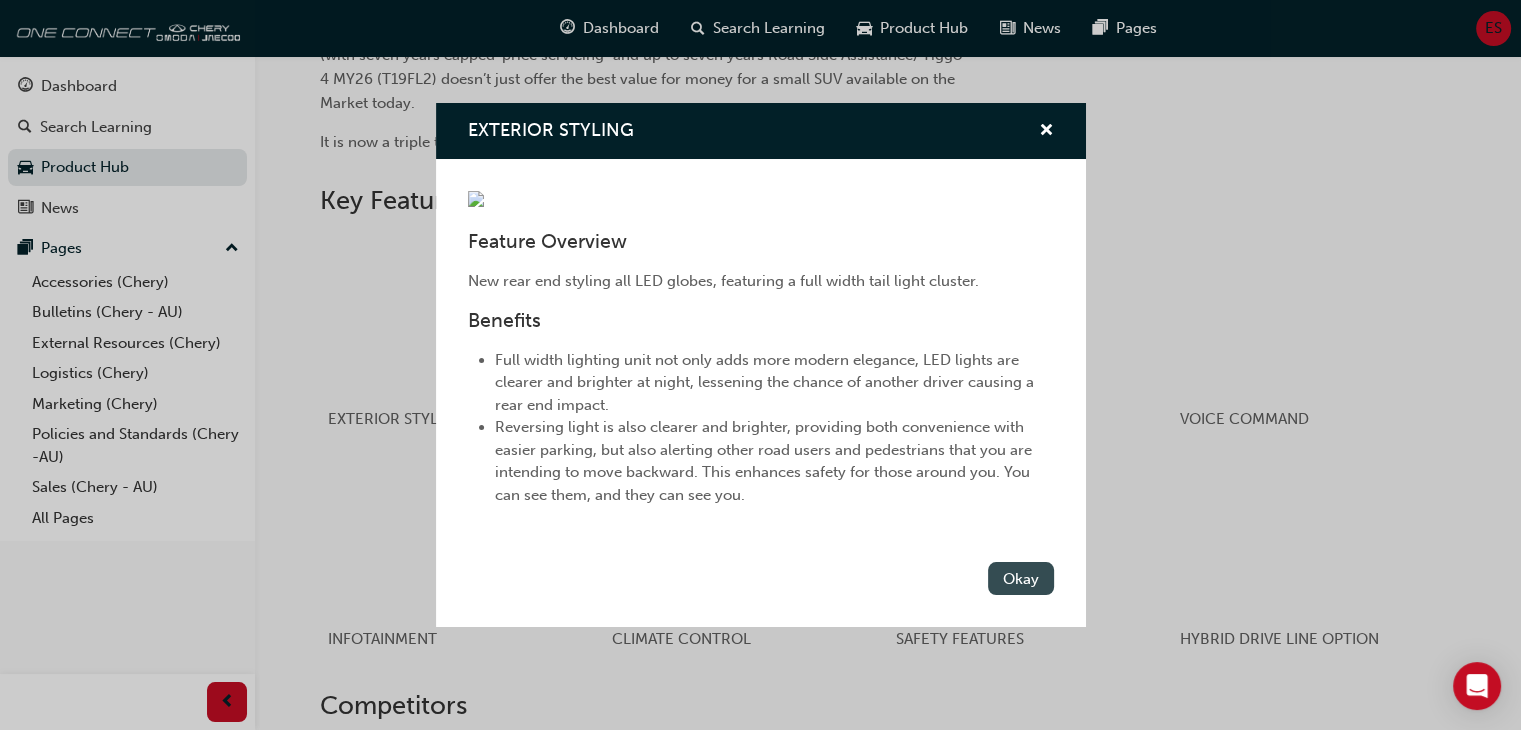 click on "Okay" at bounding box center (1021, 578) 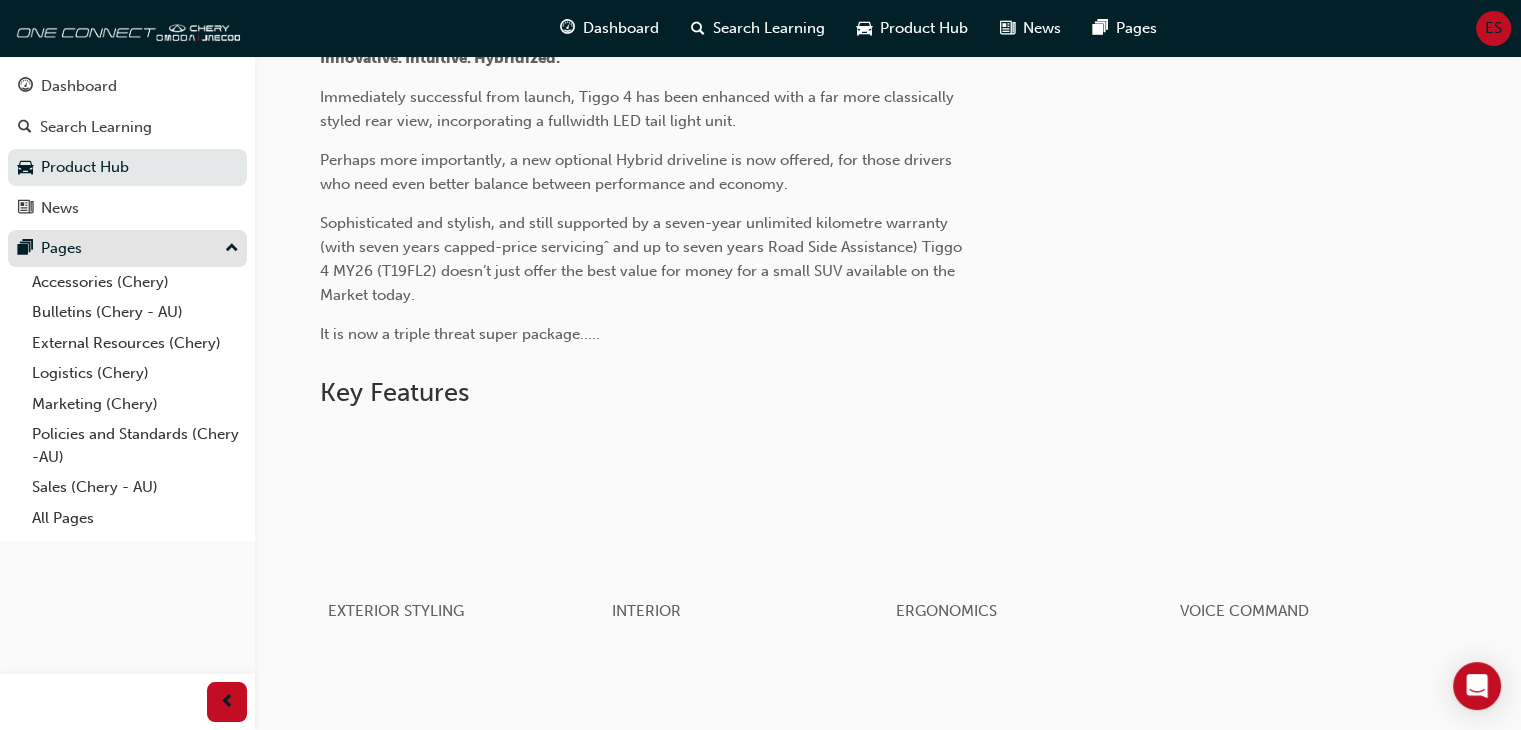 scroll, scrollTop: 608, scrollLeft: 0, axis: vertical 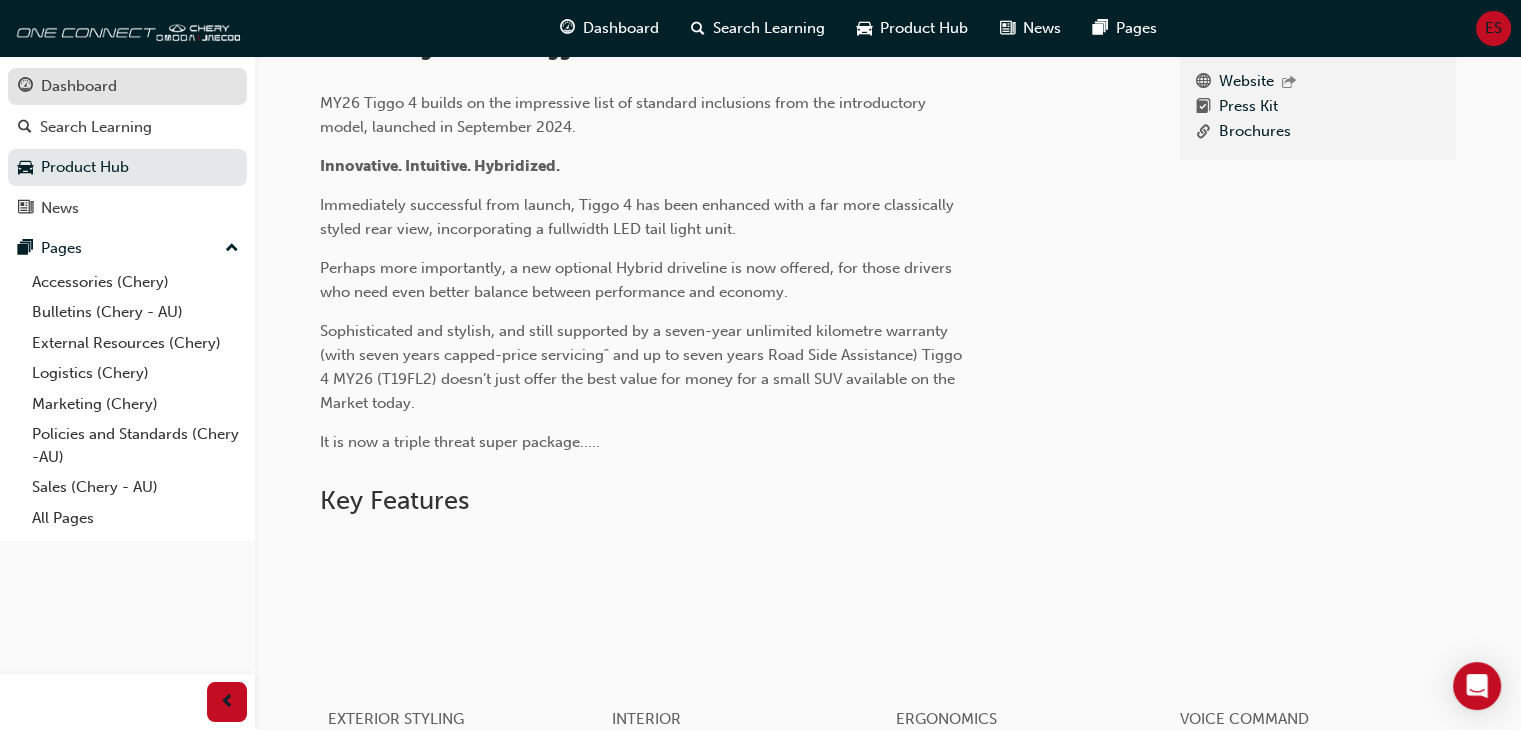 click on "Dashboard" at bounding box center (79, 86) 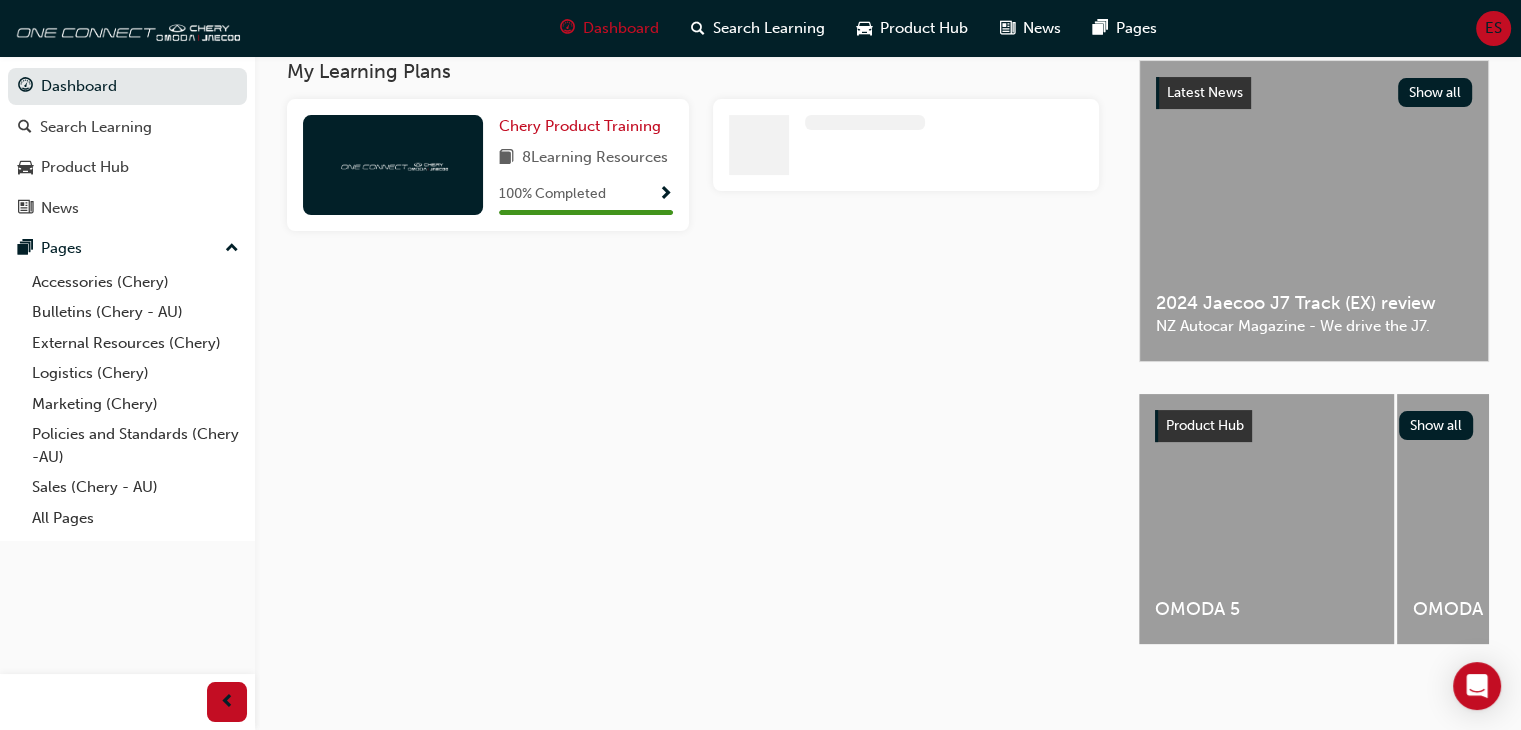 scroll, scrollTop: 4, scrollLeft: 0, axis: vertical 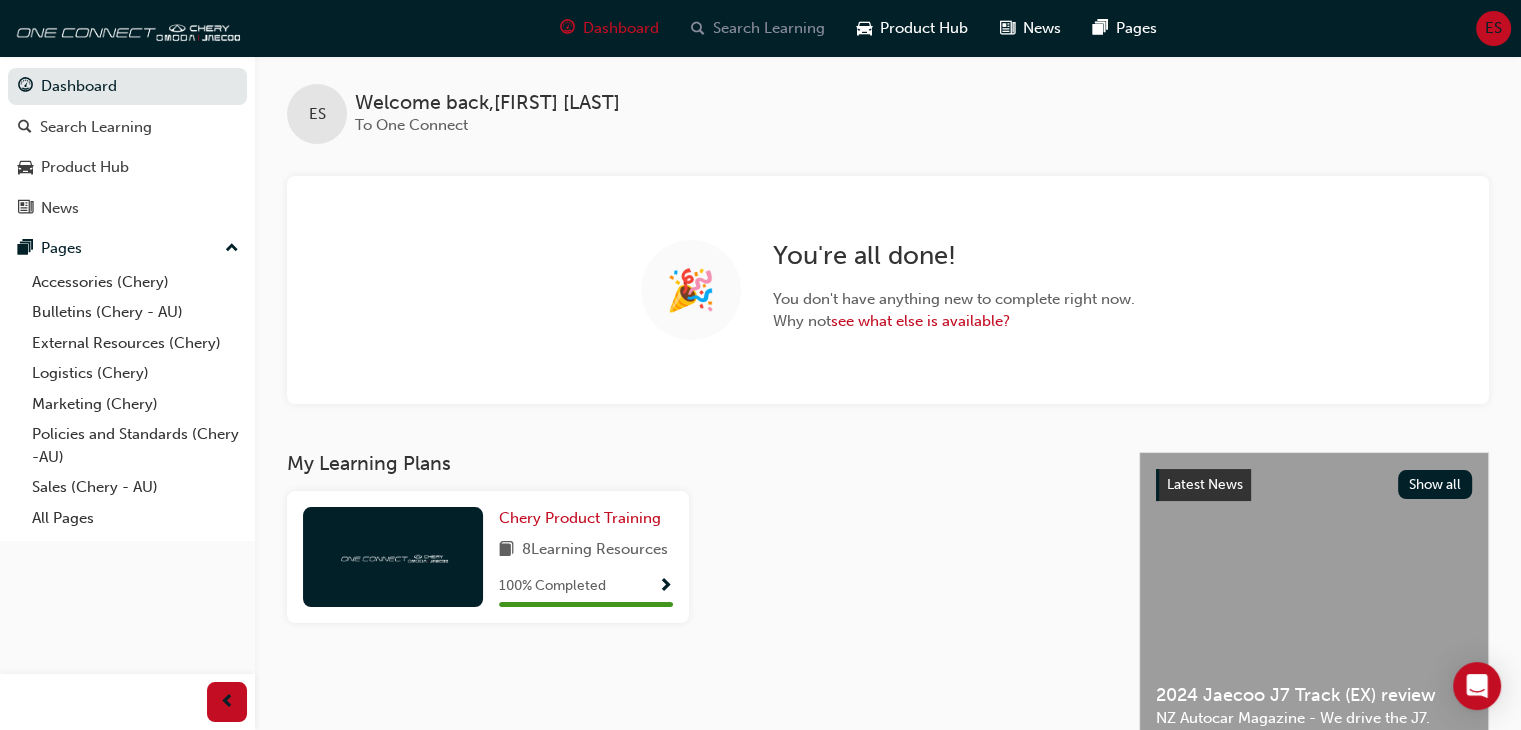 click on "Search Learning" at bounding box center [769, 28] 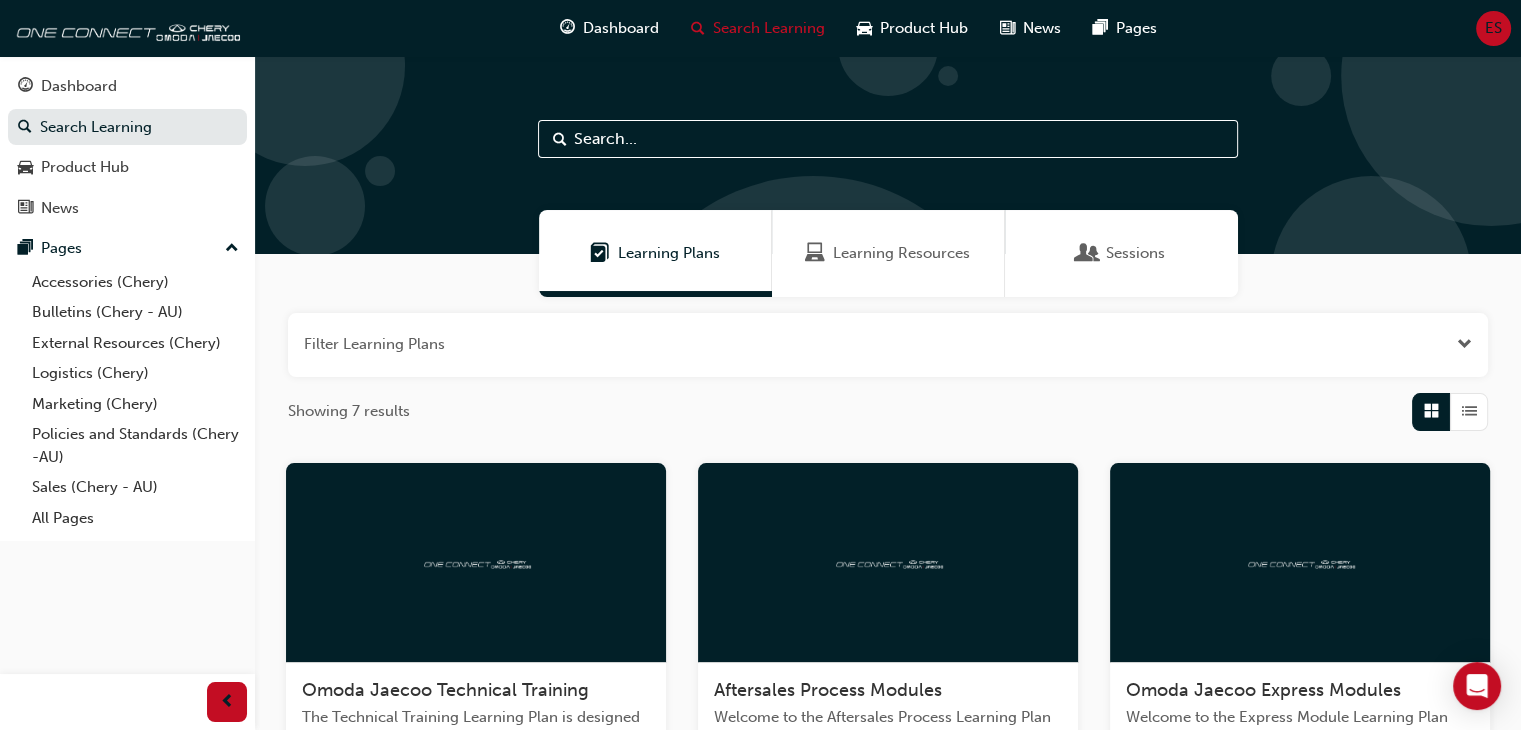 click at bounding box center [888, 139] 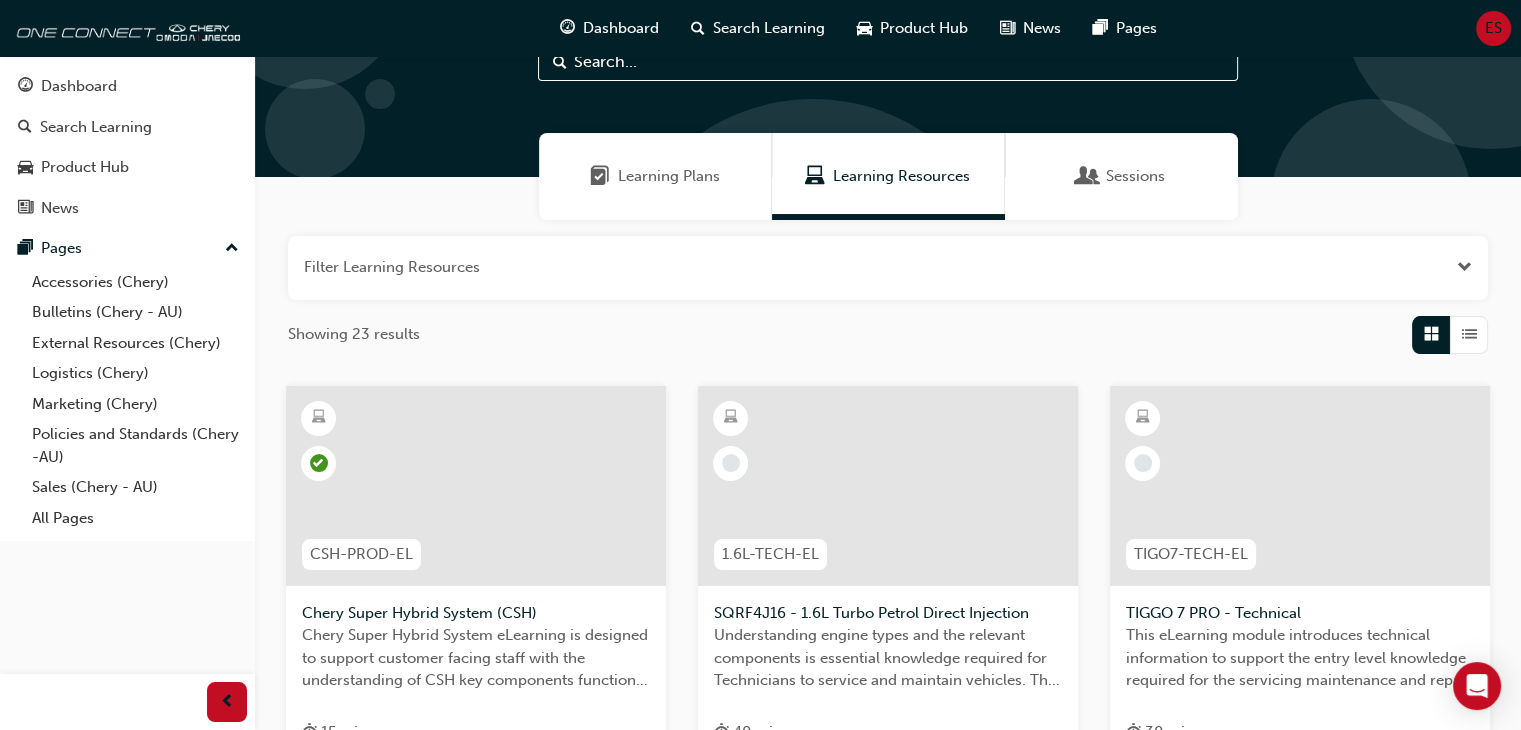 scroll, scrollTop: 0, scrollLeft: 0, axis: both 